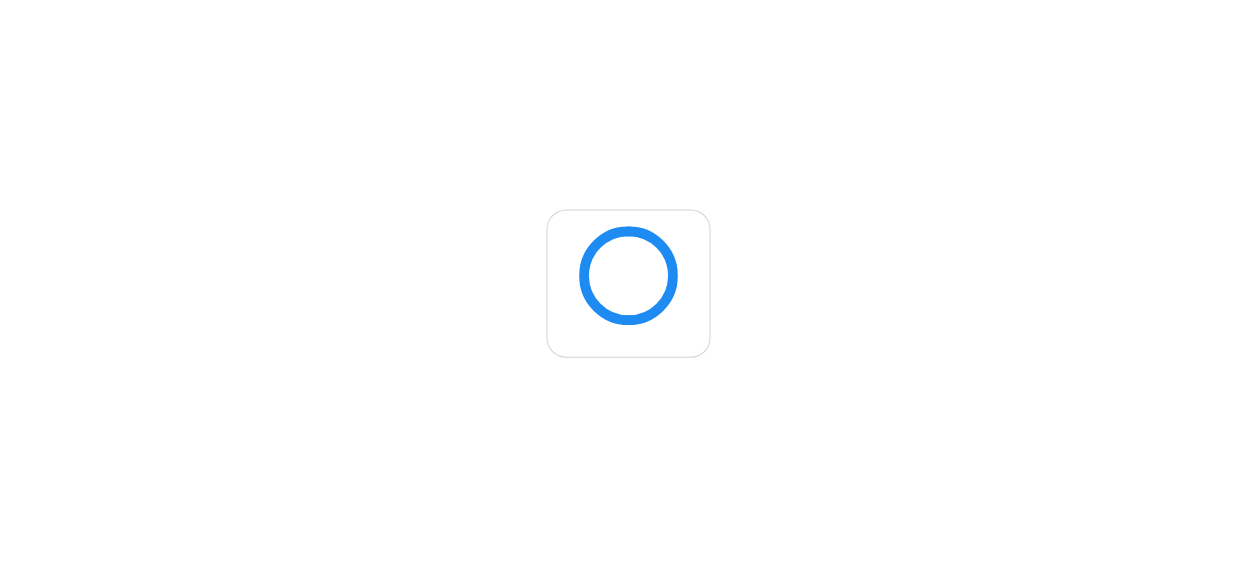 scroll, scrollTop: 0, scrollLeft: 0, axis: both 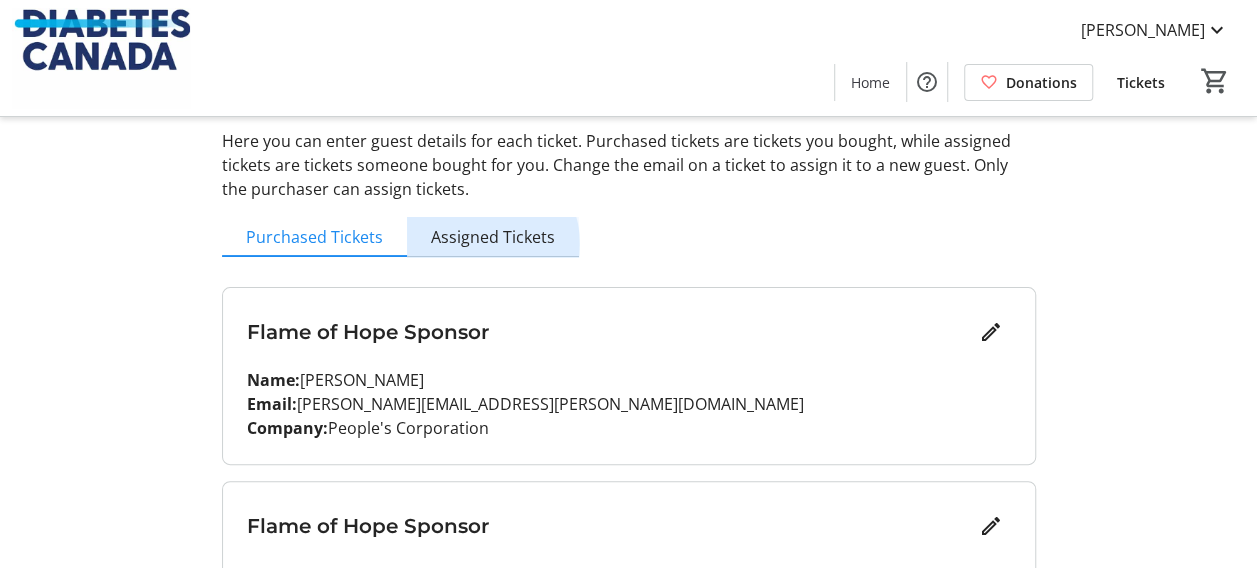 click on "Assigned Tickets" at bounding box center [493, 237] 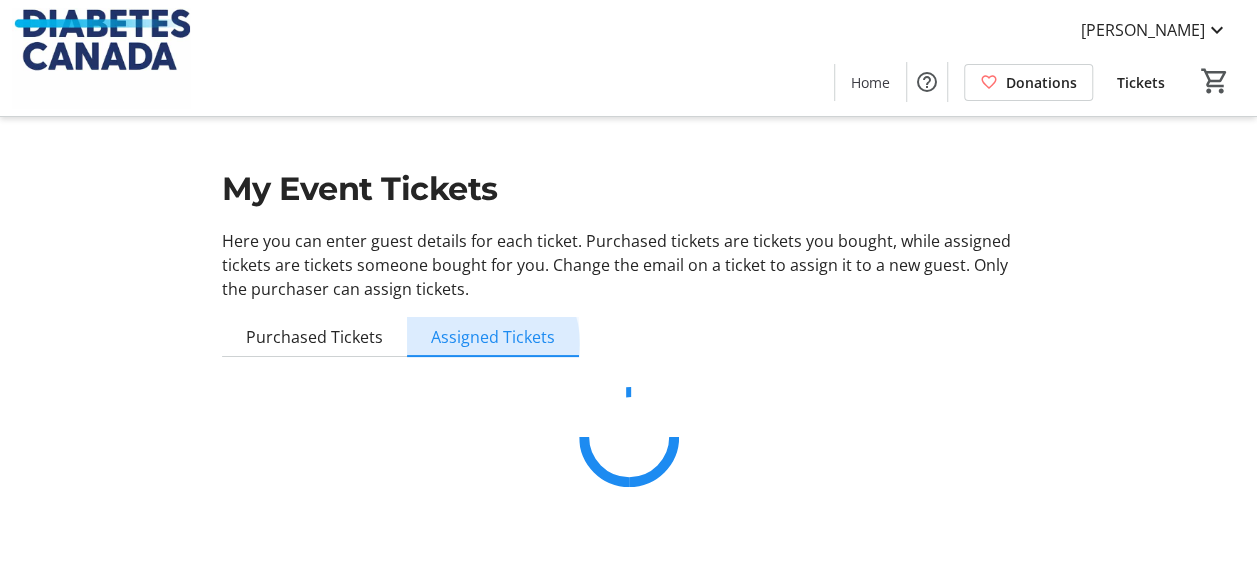 scroll, scrollTop: 0, scrollLeft: 0, axis: both 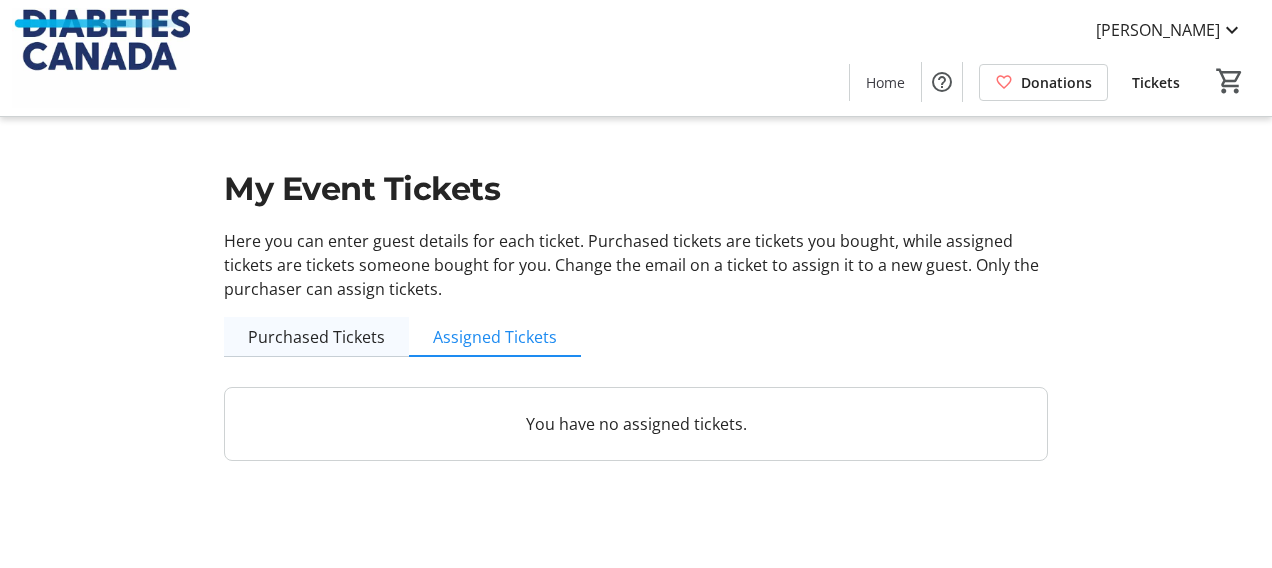 click on "Purchased Tickets" at bounding box center [316, 337] 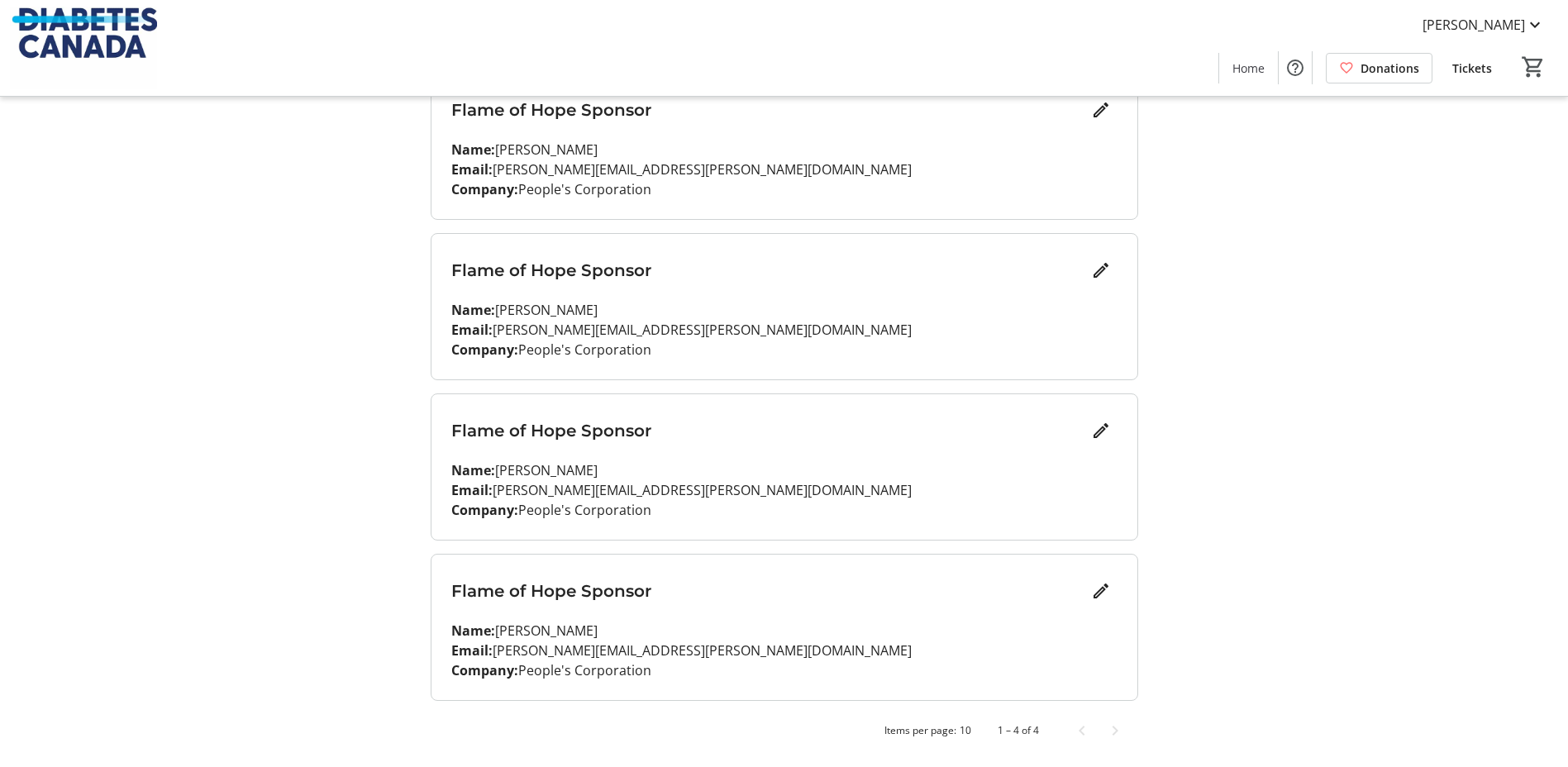scroll, scrollTop: 164, scrollLeft: 0, axis: vertical 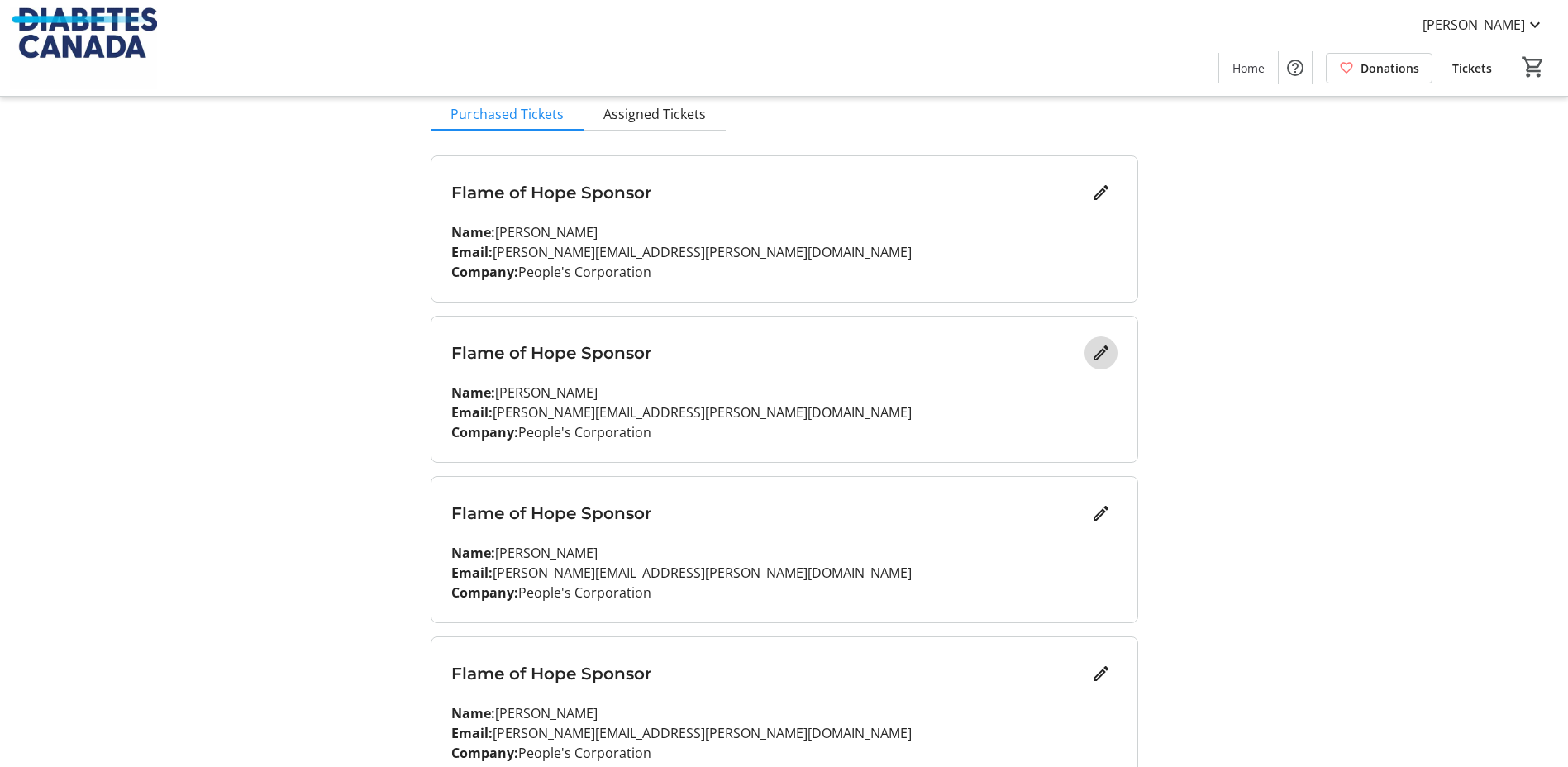 click 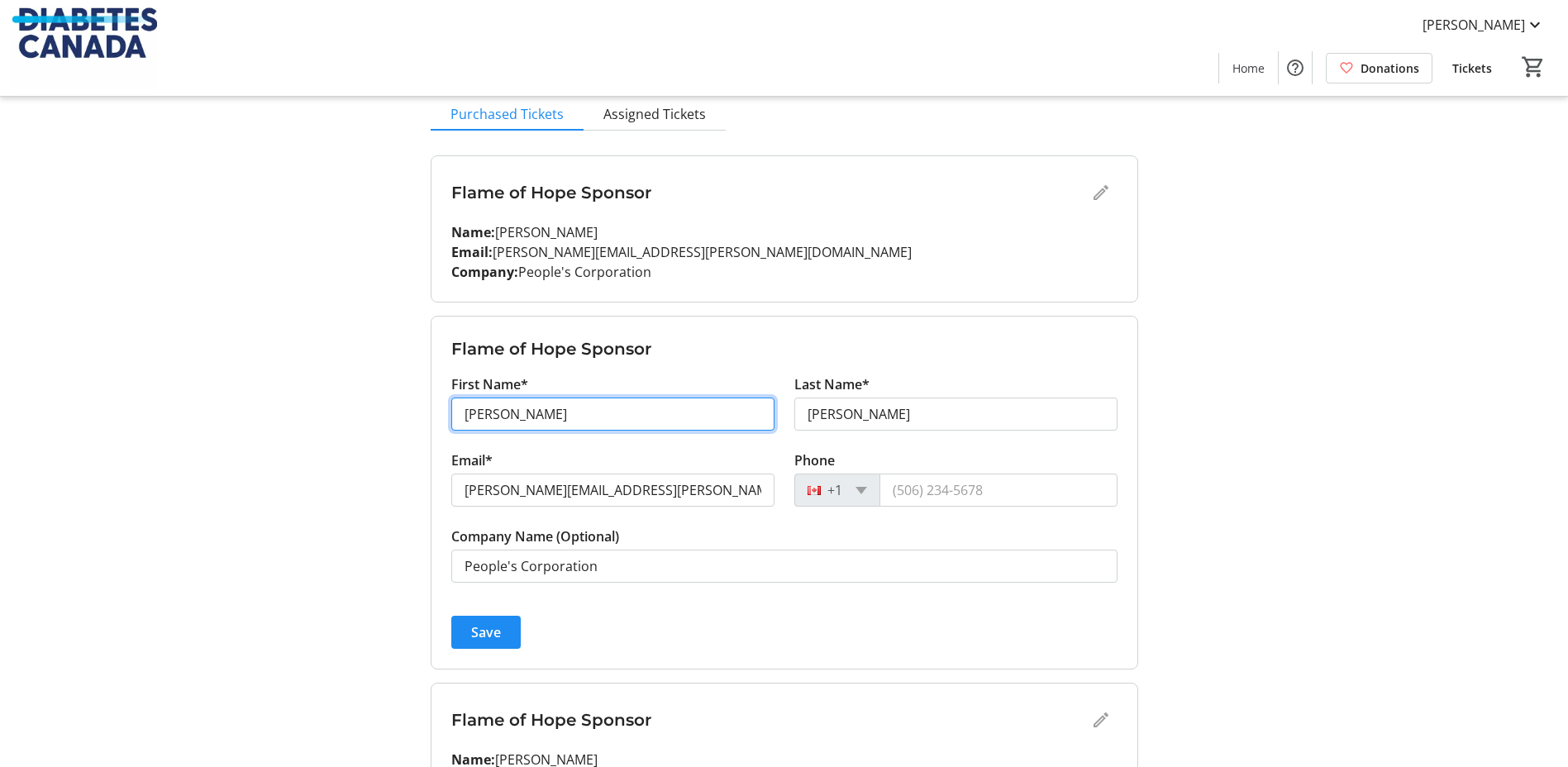 drag, startPoint x: 570, startPoint y: 411, endPoint x: 142, endPoint y: 341, distance: 433.68652 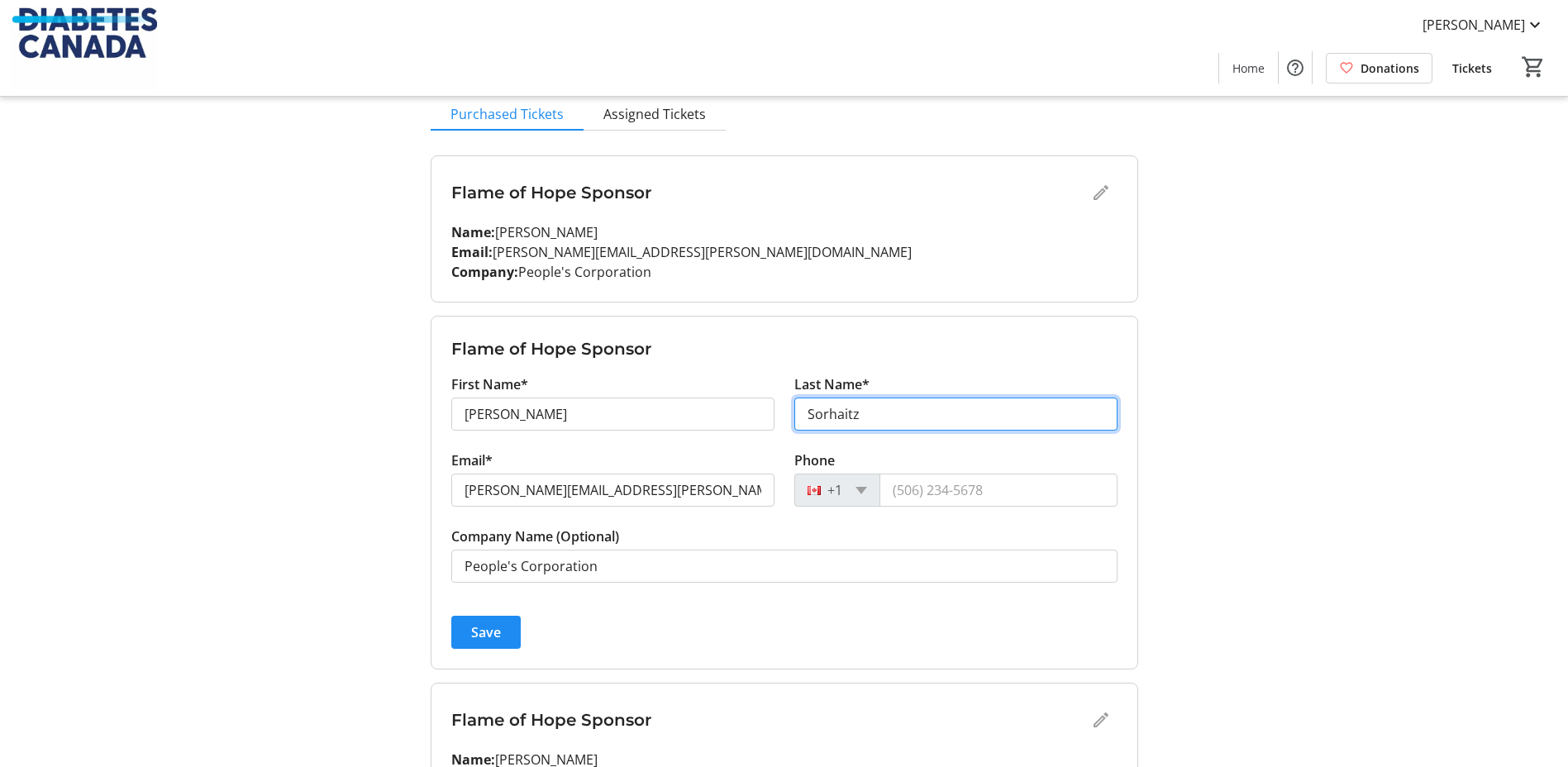 type on "Sorhaitz" 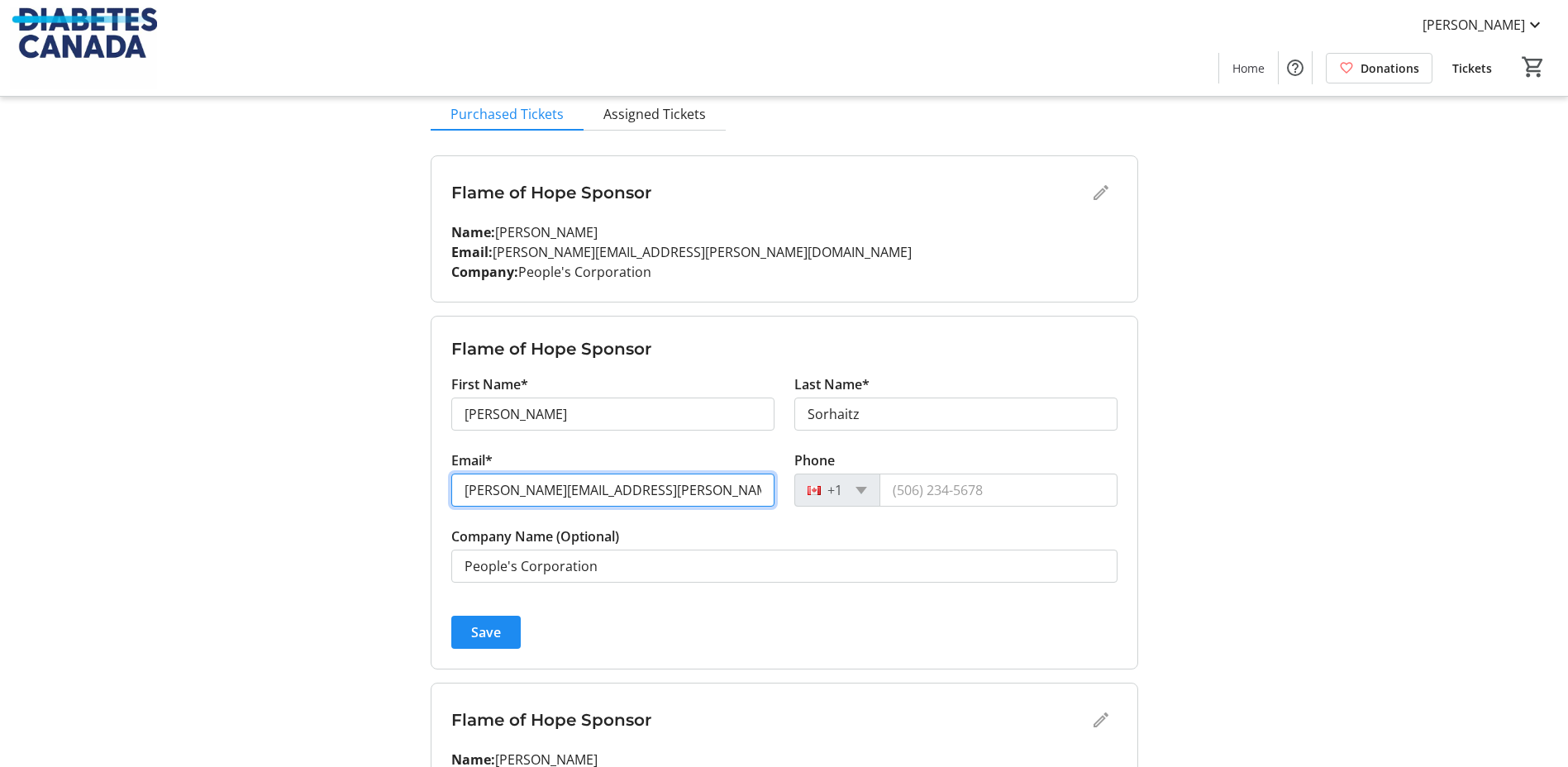 click on "[PERSON_NAME][EMAIL_ADDRESS][PERSON_NAME][DOMAIN_NAME]" at bounding box center (612, 490) 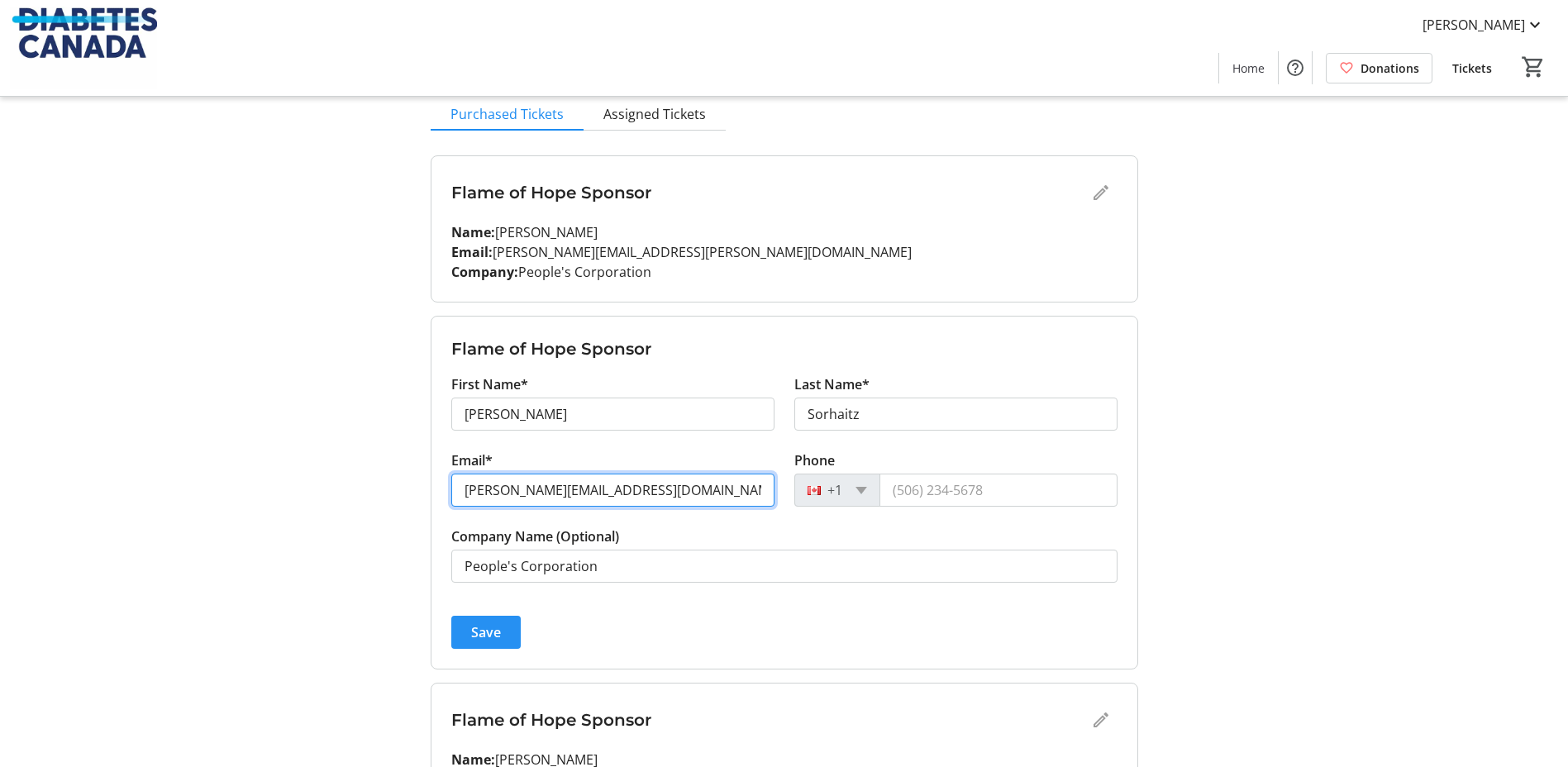 type on "[PERSON_NAME][EMAIL_ADDRESS][DOMAIN_NAME]" 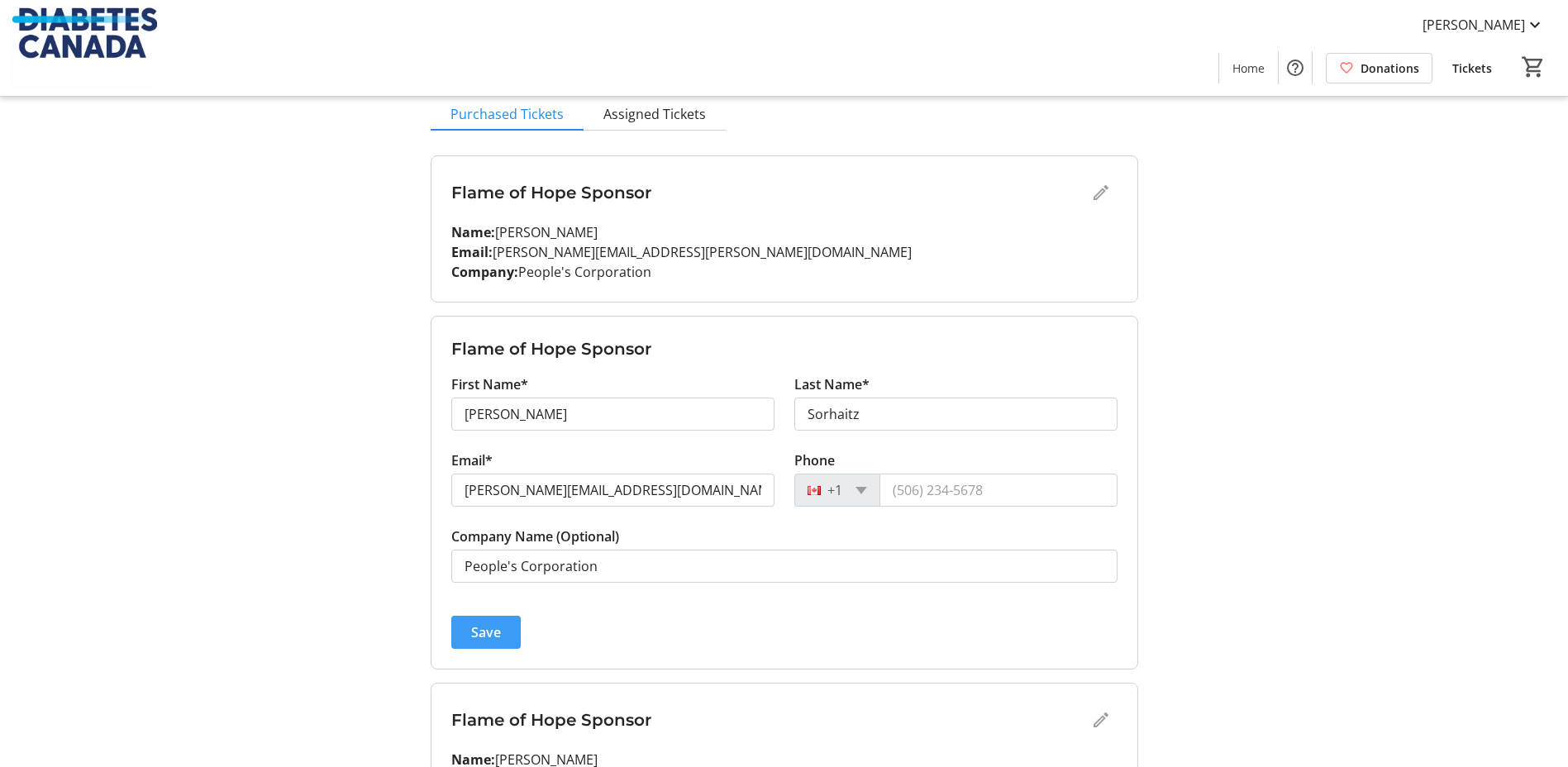click on "Save" 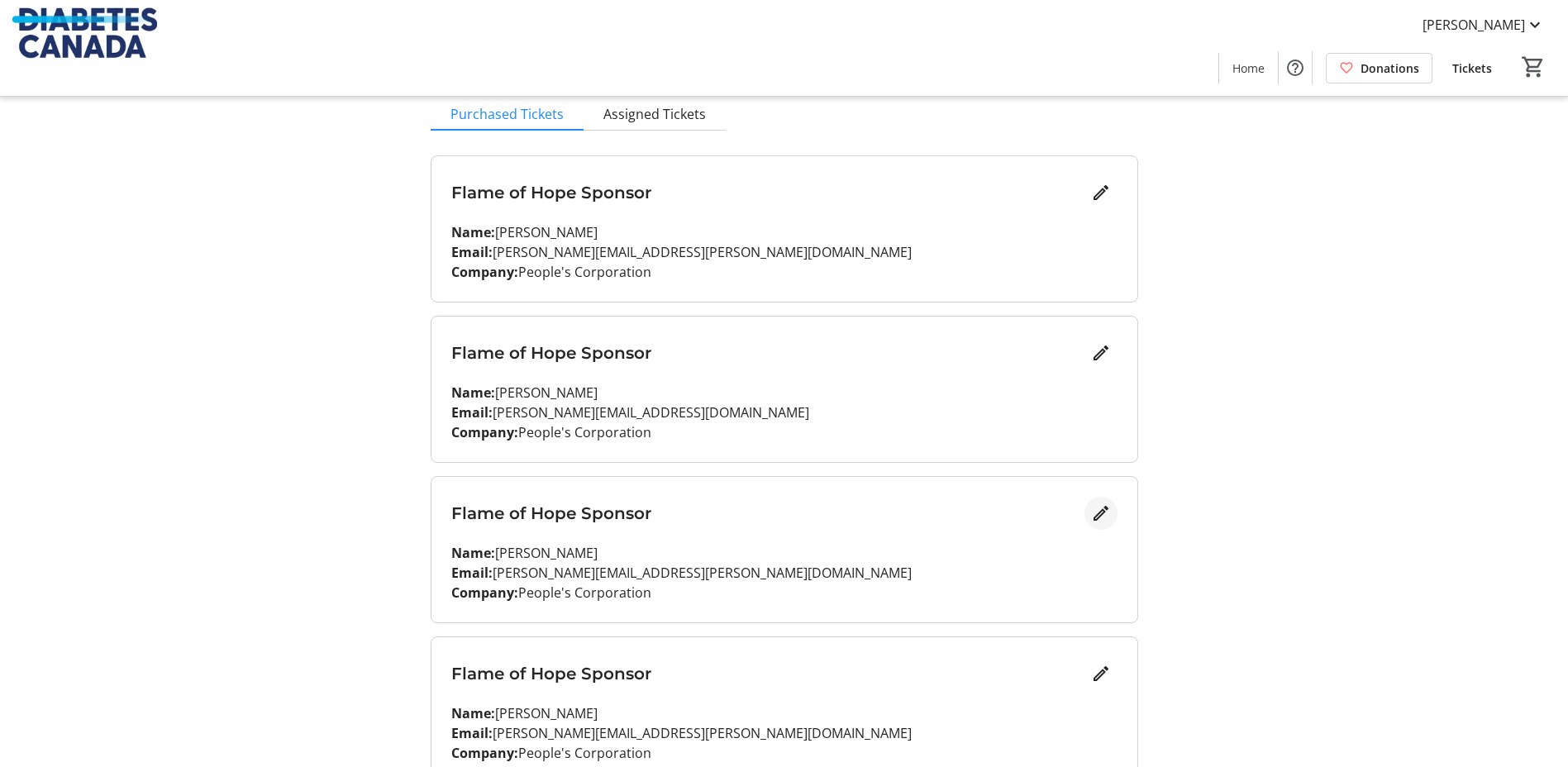 click 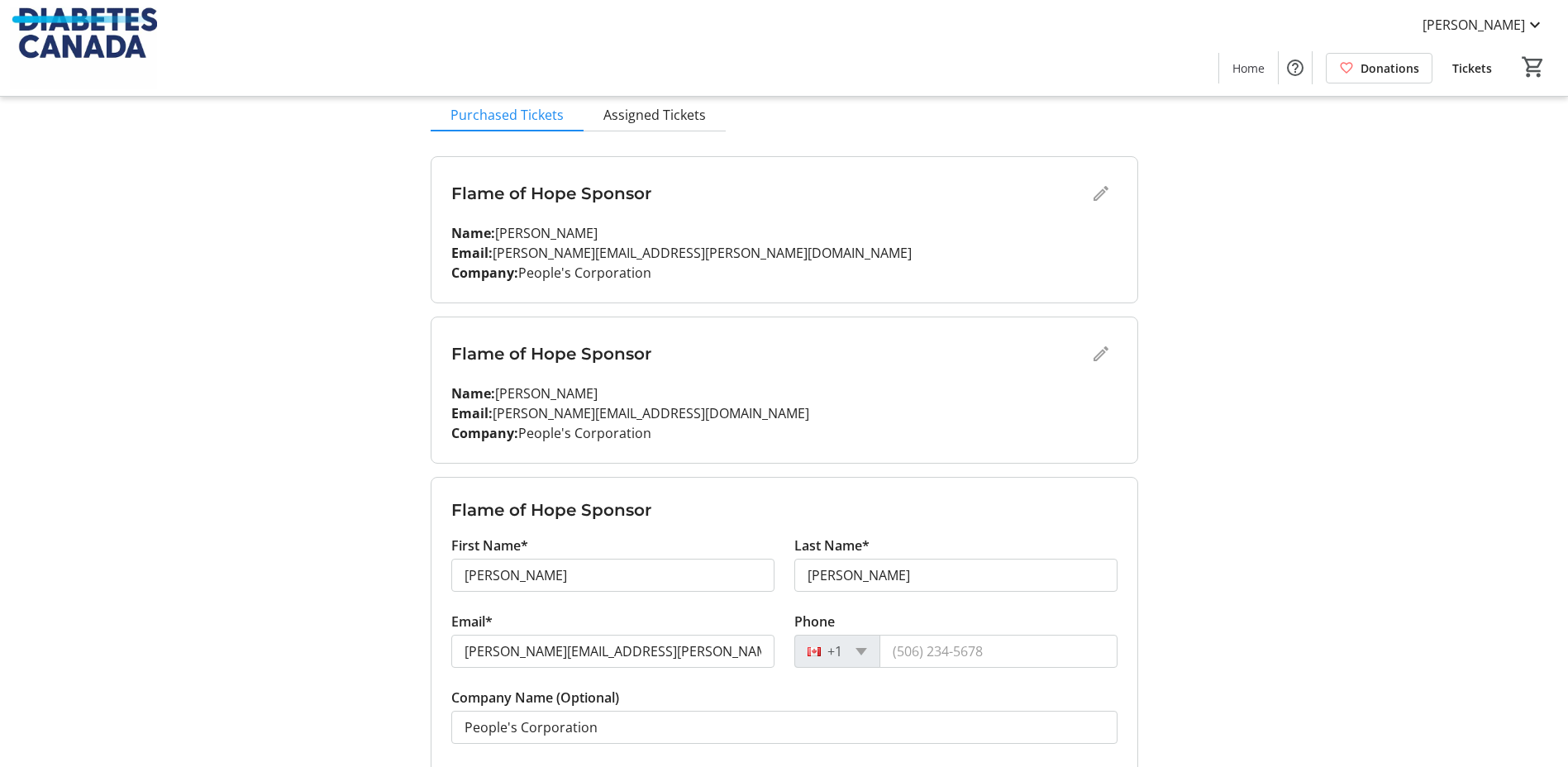 scroll, scrollTop: 165, scrollLeft: 0, axis: vertical 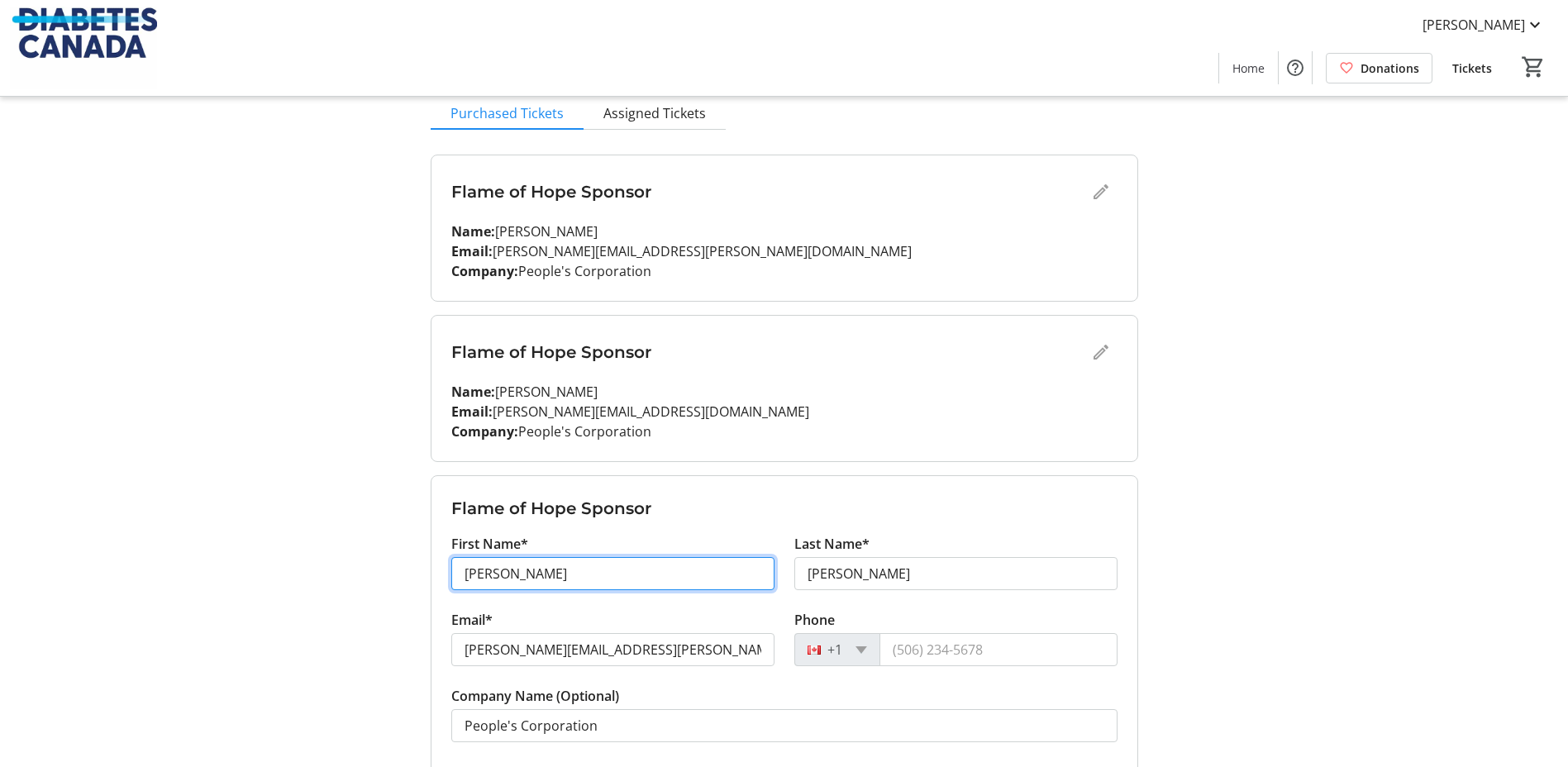 click on "[PERSON_NAME]" at bounding box center [612, 574] 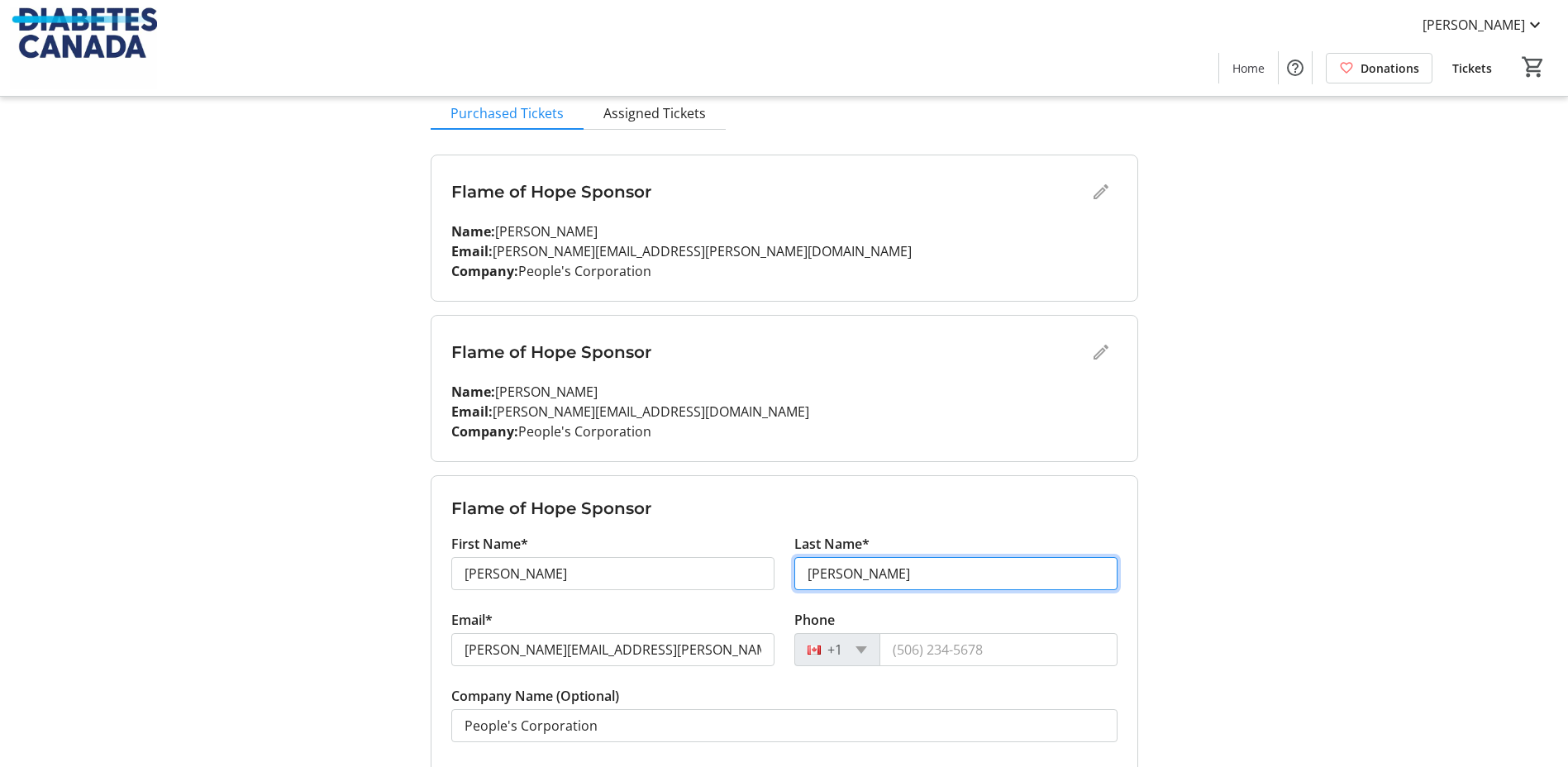 type on "[PERSON_NAME]" 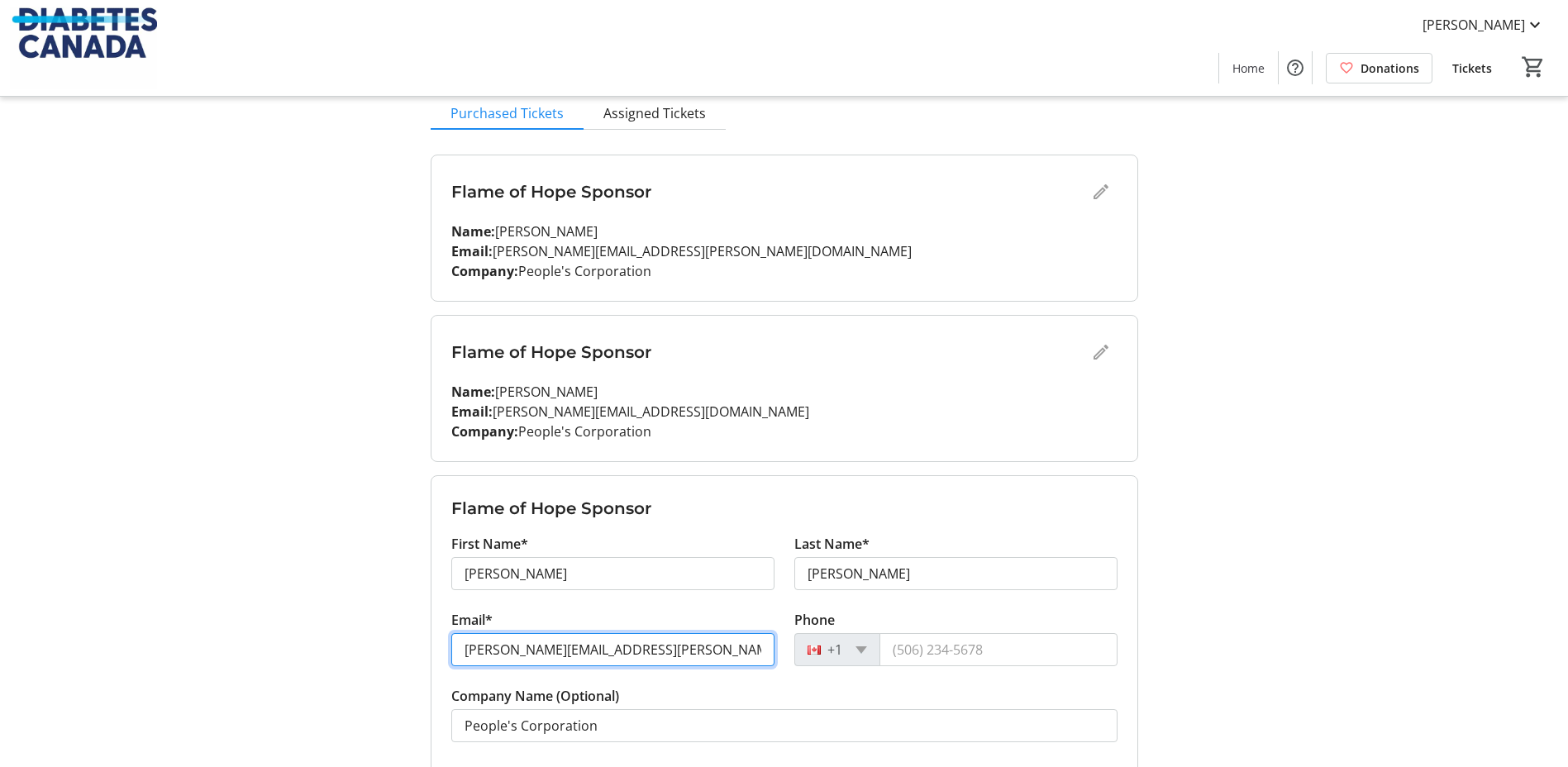 drag, startPoint x: 709, startPoint y: 650, endPoint x: 717, endPoint y: 650, distance: 8 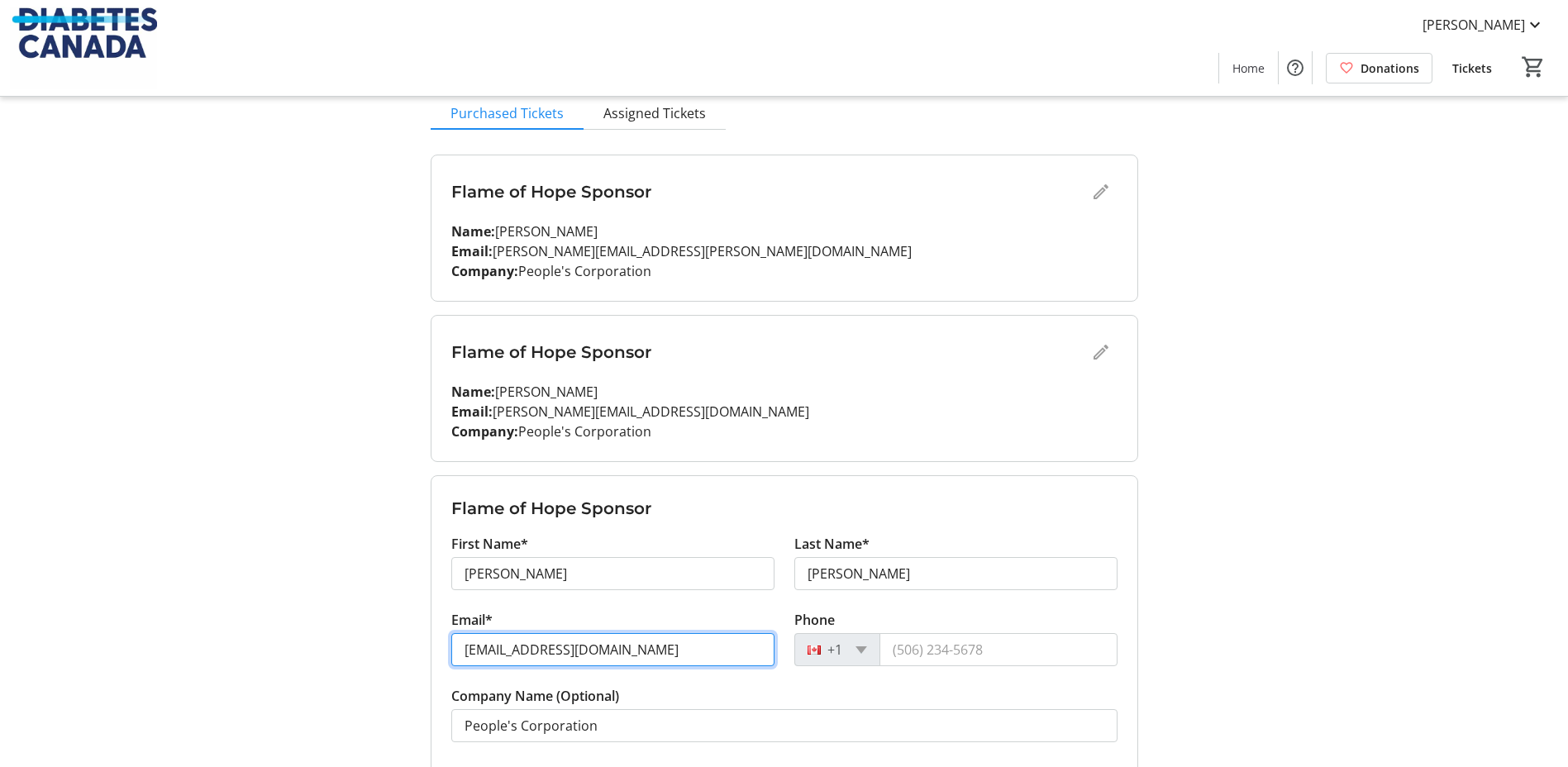 type on "[EMAIL_ADDRESS][DOMAIN_NAME]" 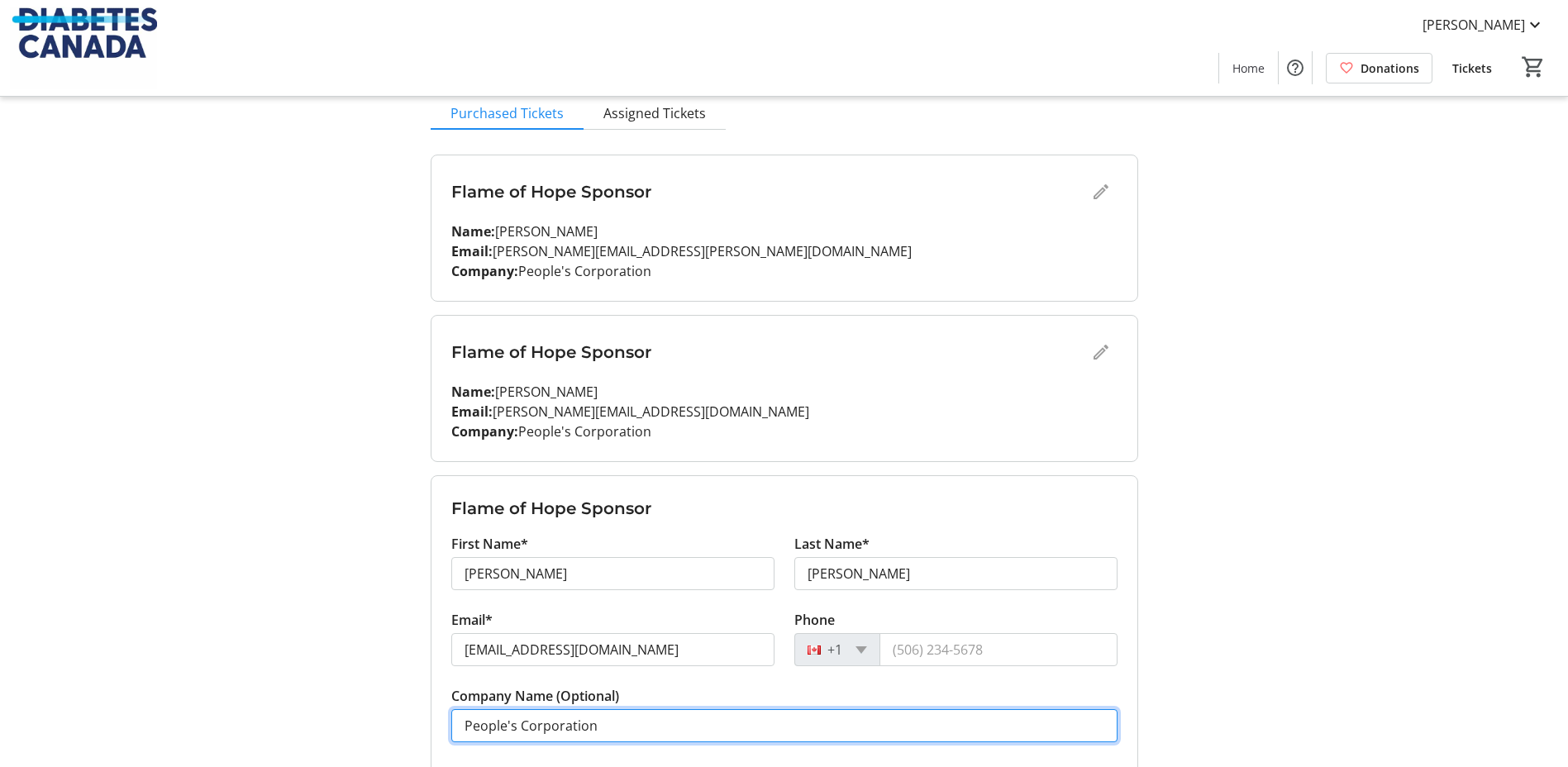click on "People's Corporation" at bounding box center (784, 726) 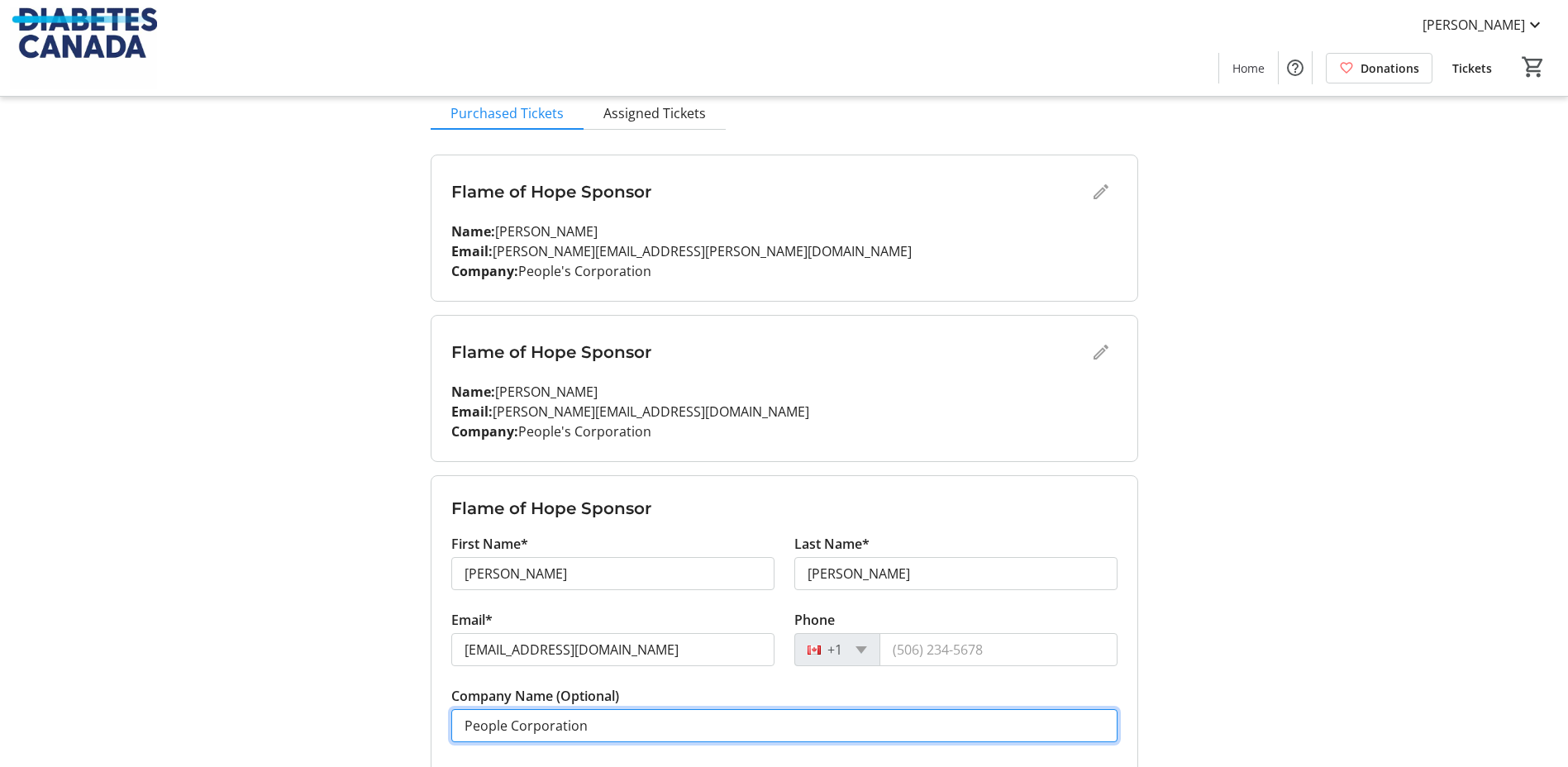 type on "People Corporation" 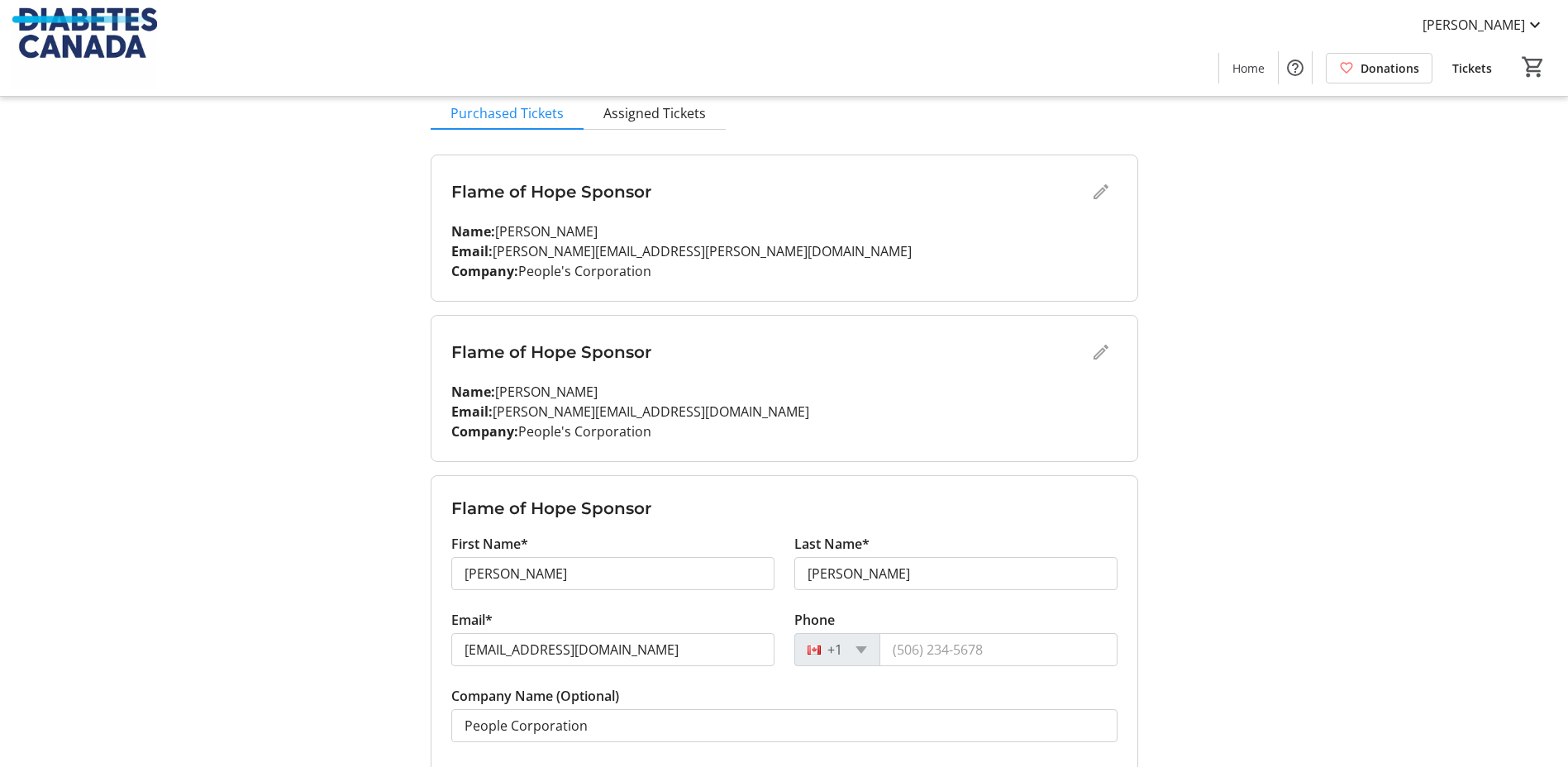 click on "My Event Tickets  Here you can enter guest details for each ticket. Purchased tickets are tickets you bought, while assigned tickets are tickets someone bought for you. Change the email on a ticket to assign it to a new guest. Only the purchaser can assign tickets.   Purchased Tickets  Assigned Tickets Flame of Hope Sponsor Name:   [PERSON_NAME] Email:   [PERSON_NAME][EMAIL_ADDRESS][PERSON_NAME][DOMAIN_NAME] Company:   People's Corporation Flame of Hope Sponsor Name:   [PERSON_NAME] Email:   [PERSON_NAME][EMAIL_ADDRESS][DOMAIN_NAME] Company:   People's Corporation Flame of Hope Sponsor First Name* [PERSON_NAME] Last Name* [PERSON_NAME] Email* [EMAIL_ADDRESS][DOMAIN_NAME] Phone +1 Company Name (Optional) People Corporation  Save  Flame of Hope Sponsor Name:   [PERSON_NAME] Email:   [PERSON_NAME][EMAIL_ADDRESS][PERSON_NAME][DOMAIN_NAME] Company:   People's Corporation  Items per page:  10  1 – 4 of 4" 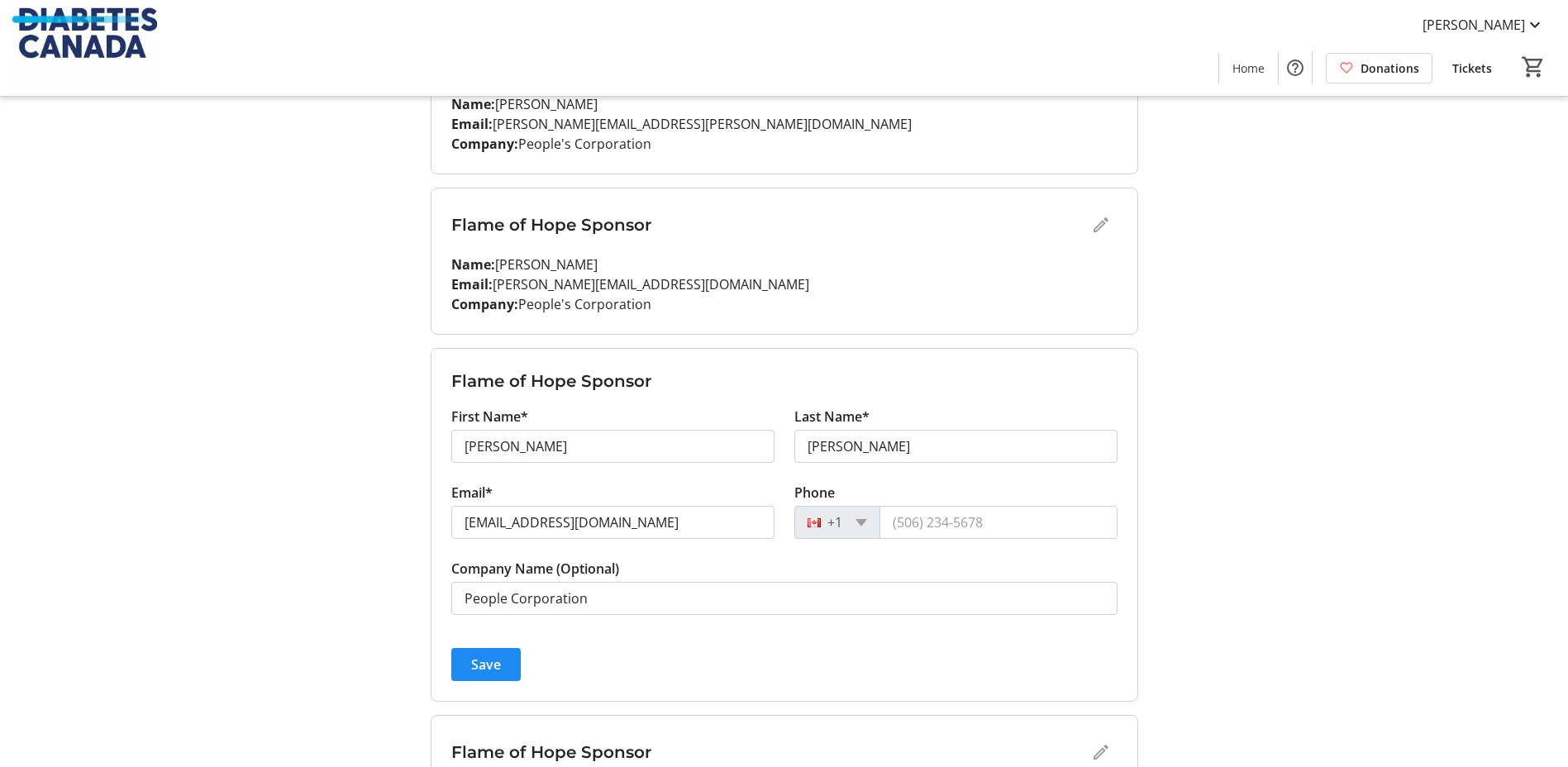 scroll, scrollTop: 331, scrollLeft: 0, axis: vertical 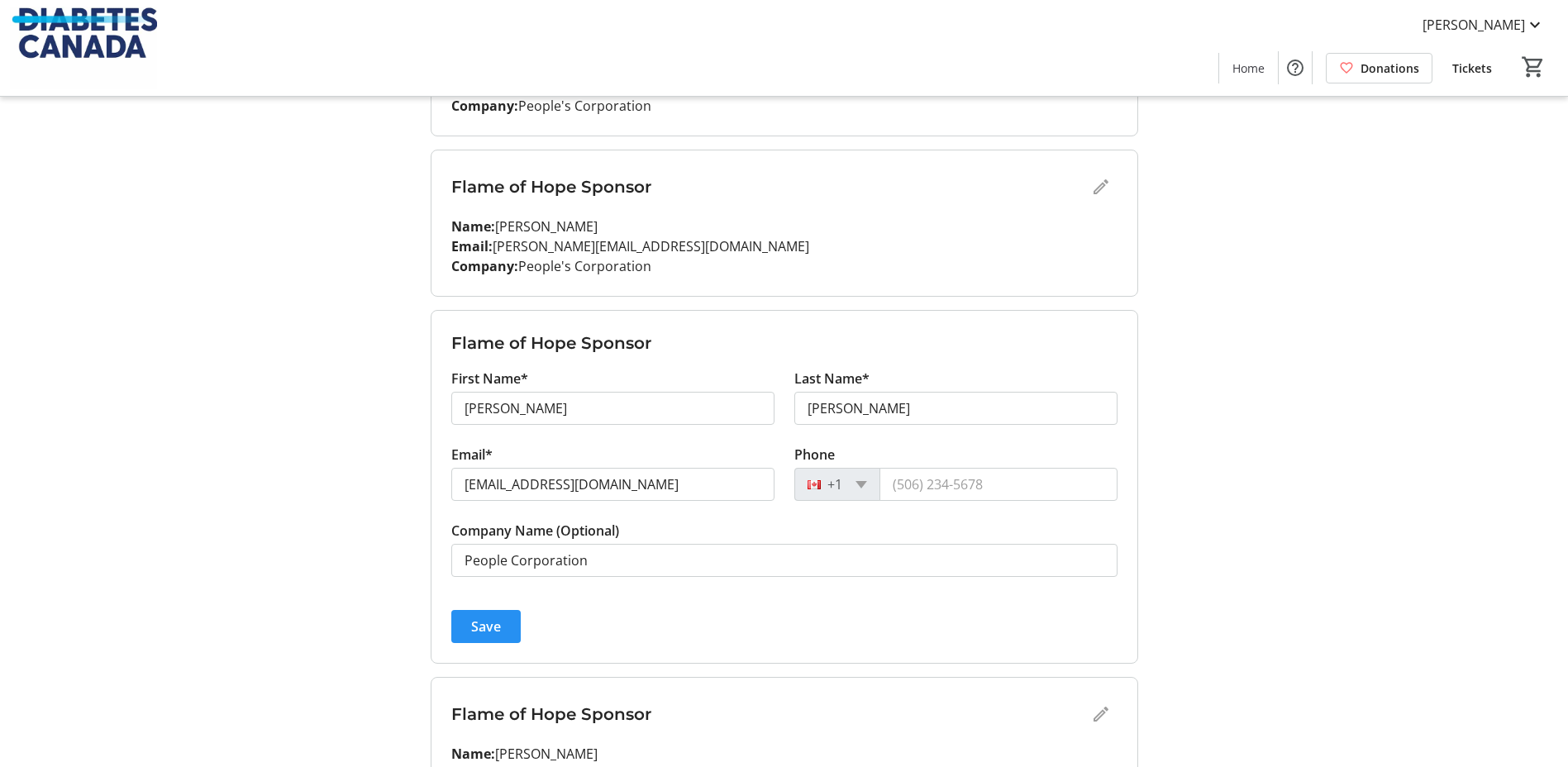 click on "Save" 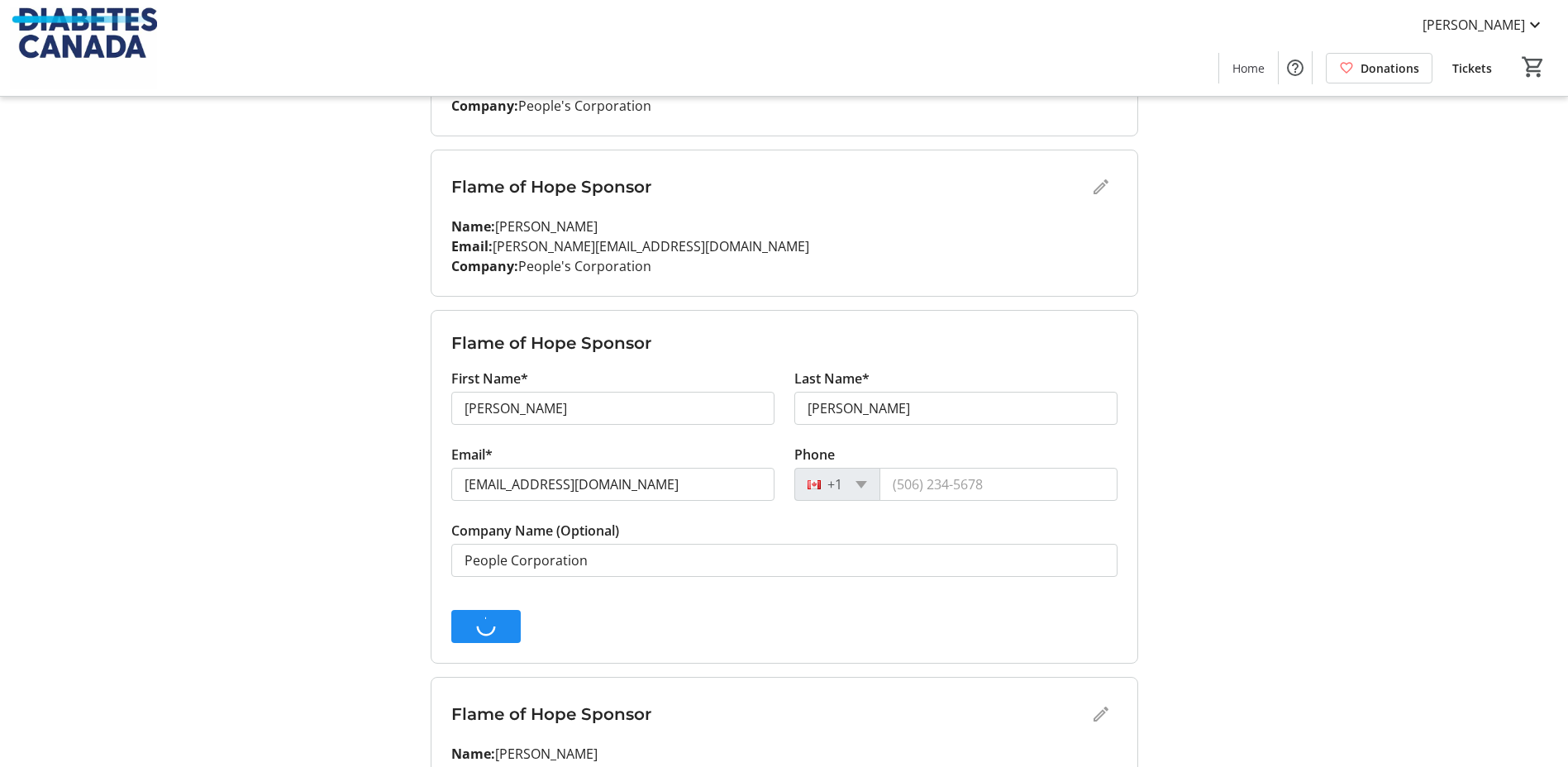 scroll, scrollTop: 247, scrollLeft: 0, axis: vertical 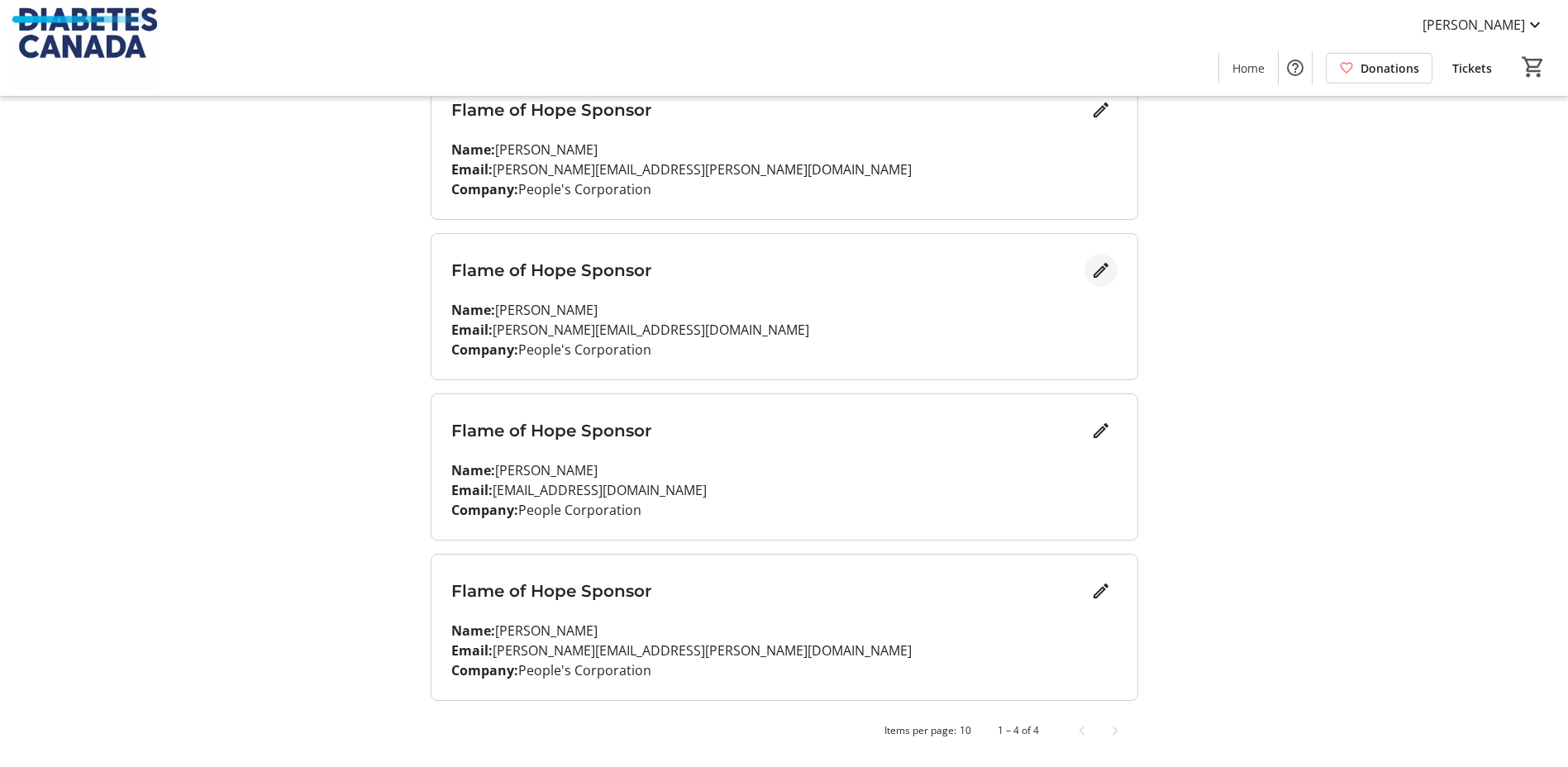 click 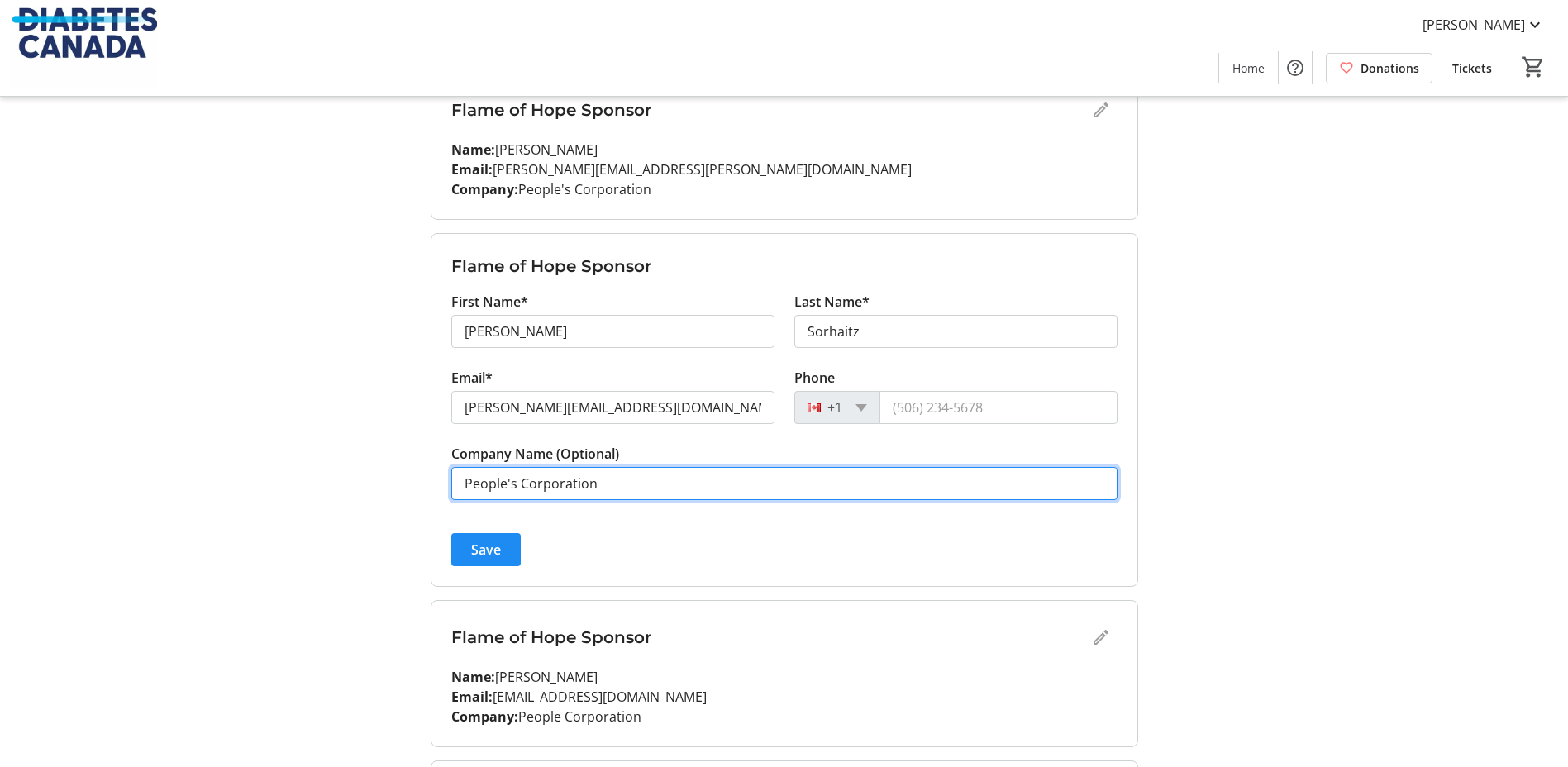 click on "People's Corporation" at bounding box center (784, 484) 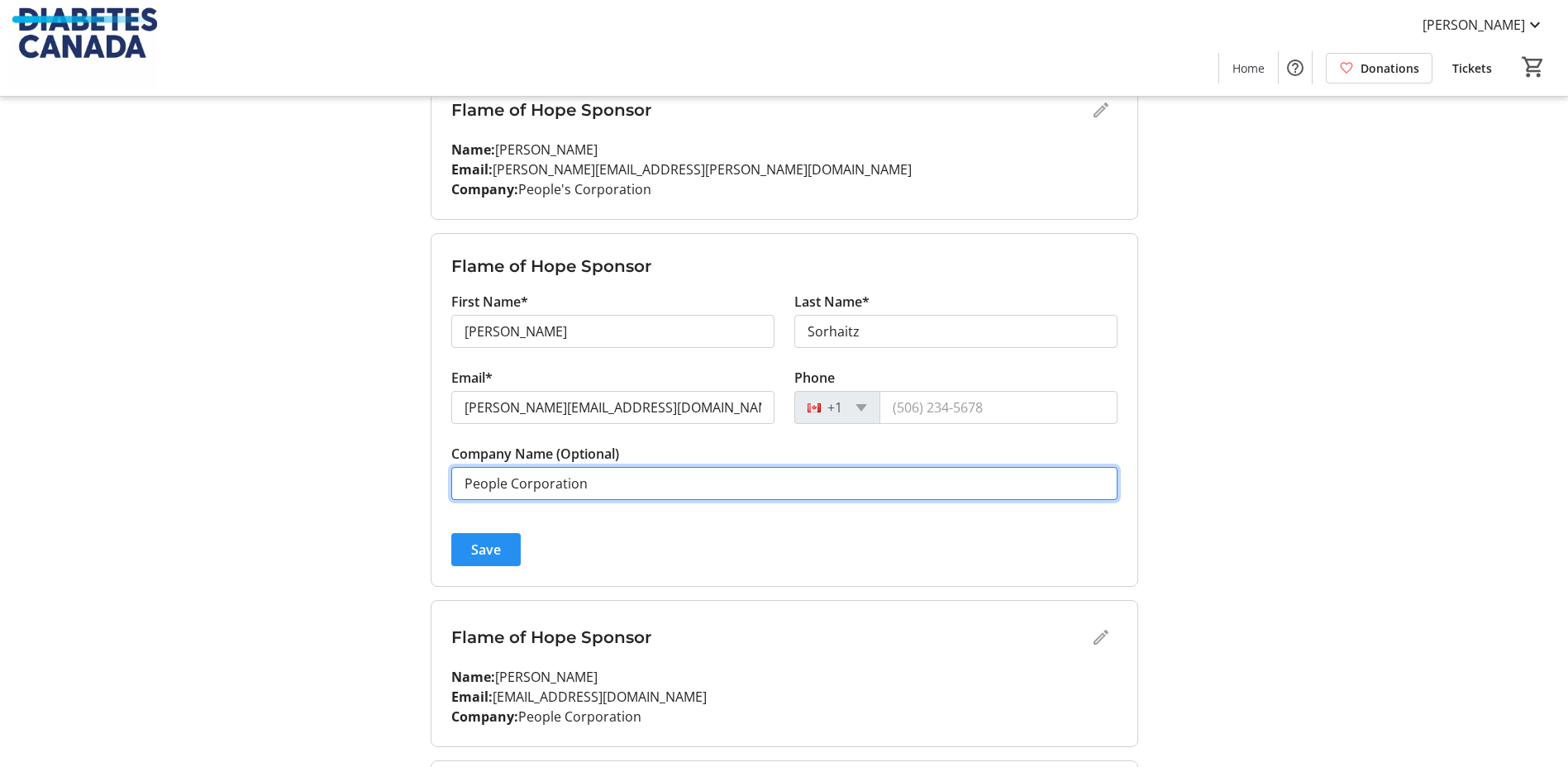 type on "People Corporation" 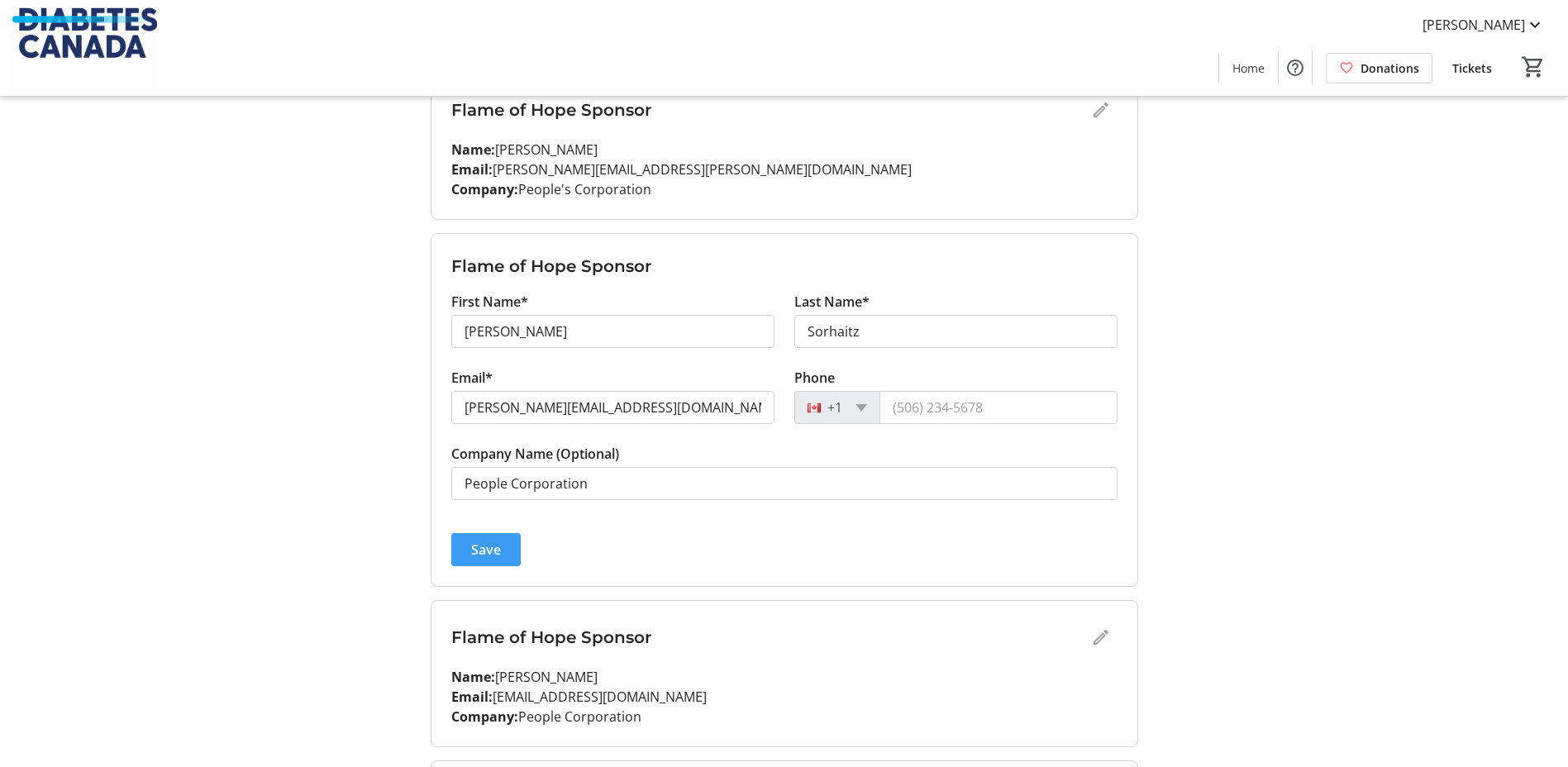 click on "Save" 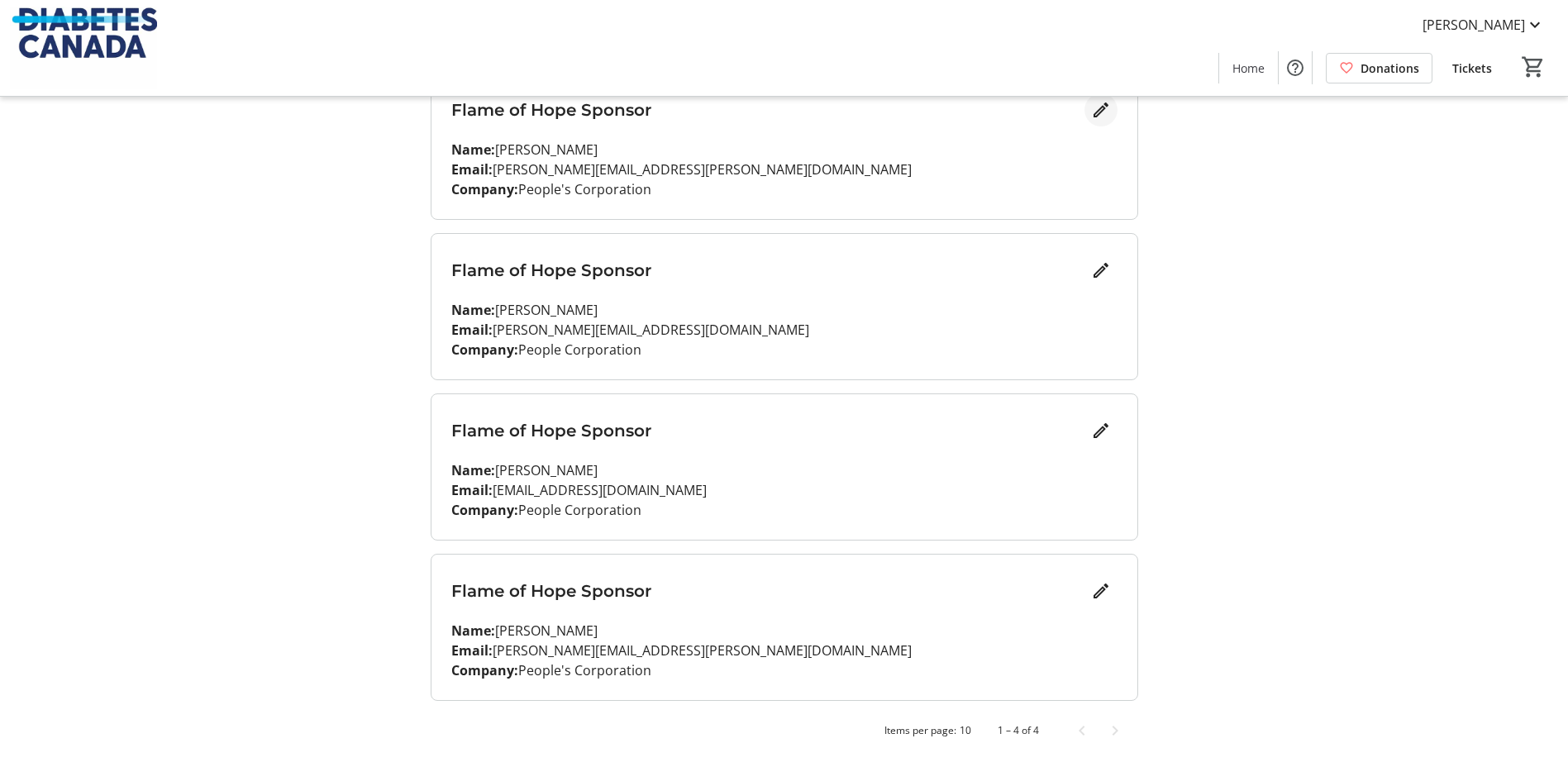 click 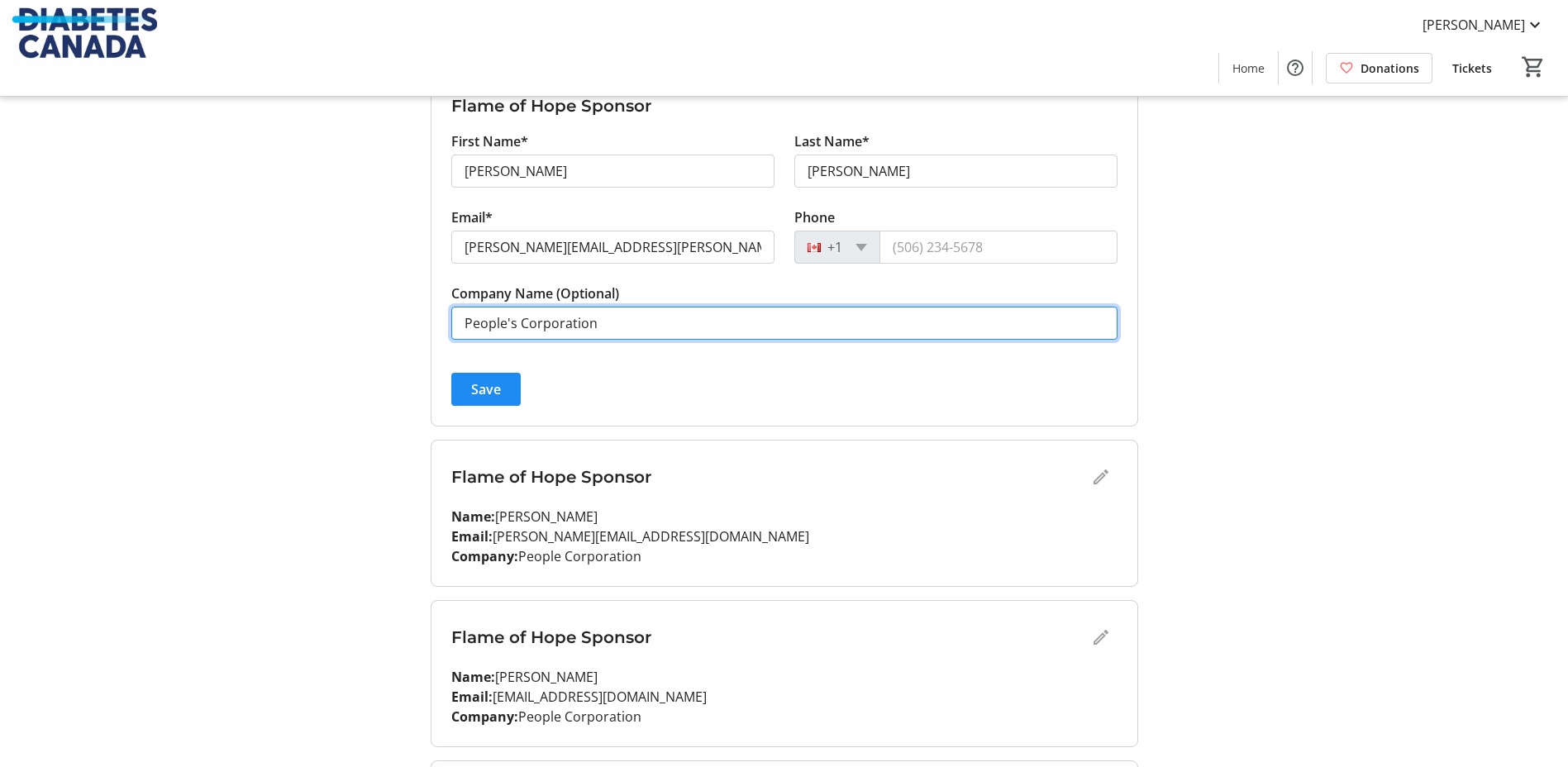 click on "People's Corporation" at bounding box center (784, 323) 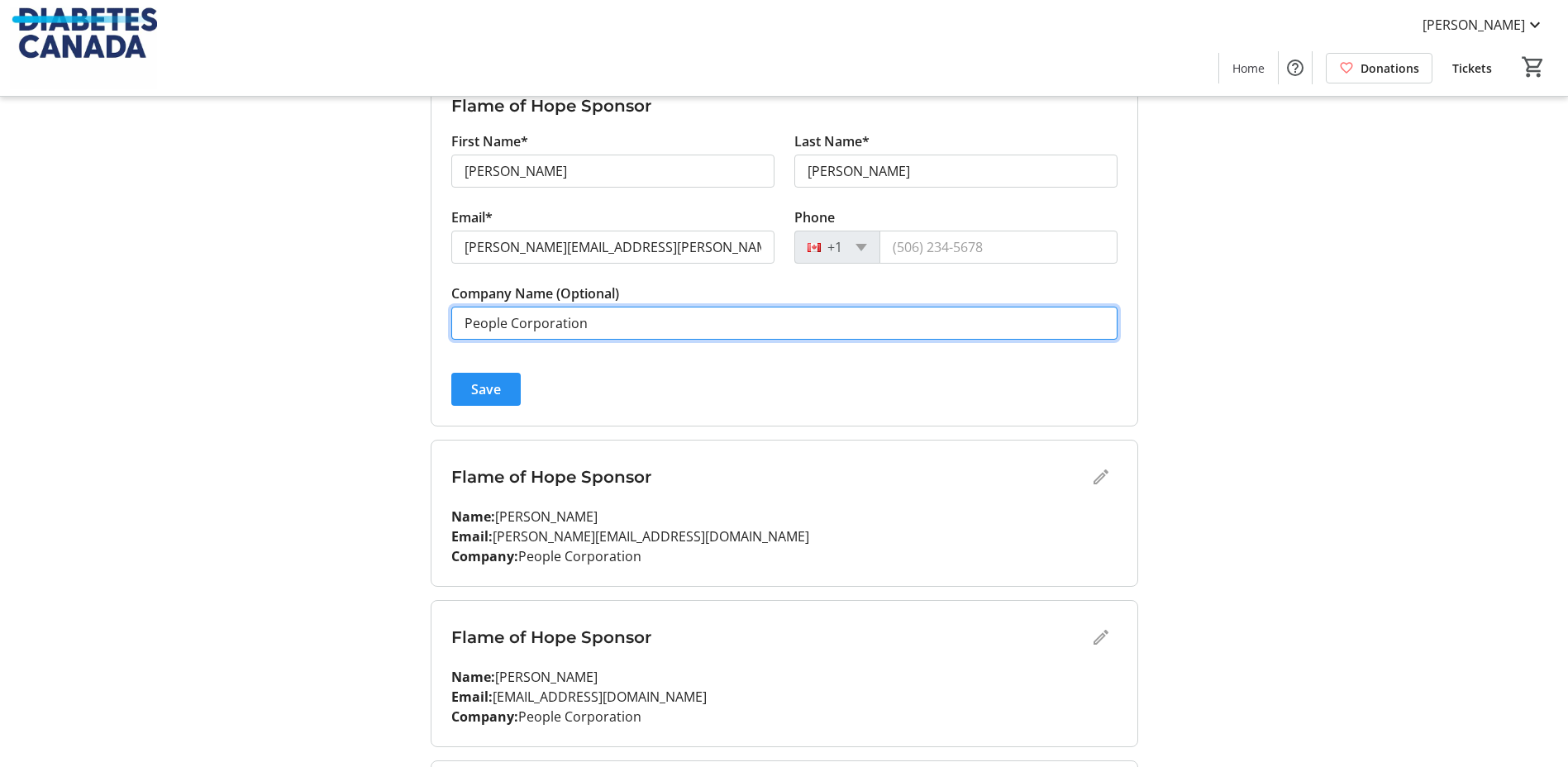 type on "People Corporation" 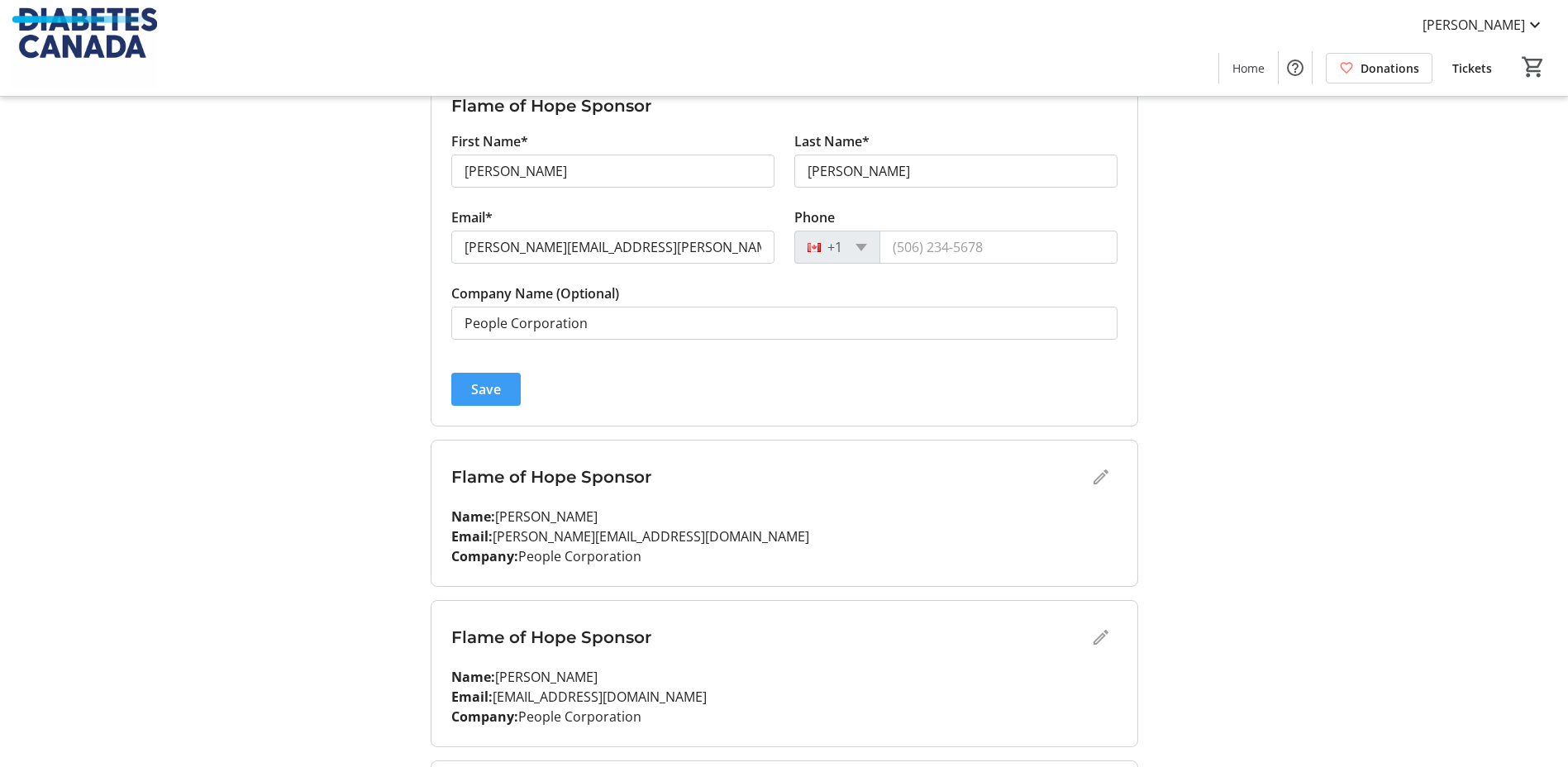 click on "Save" 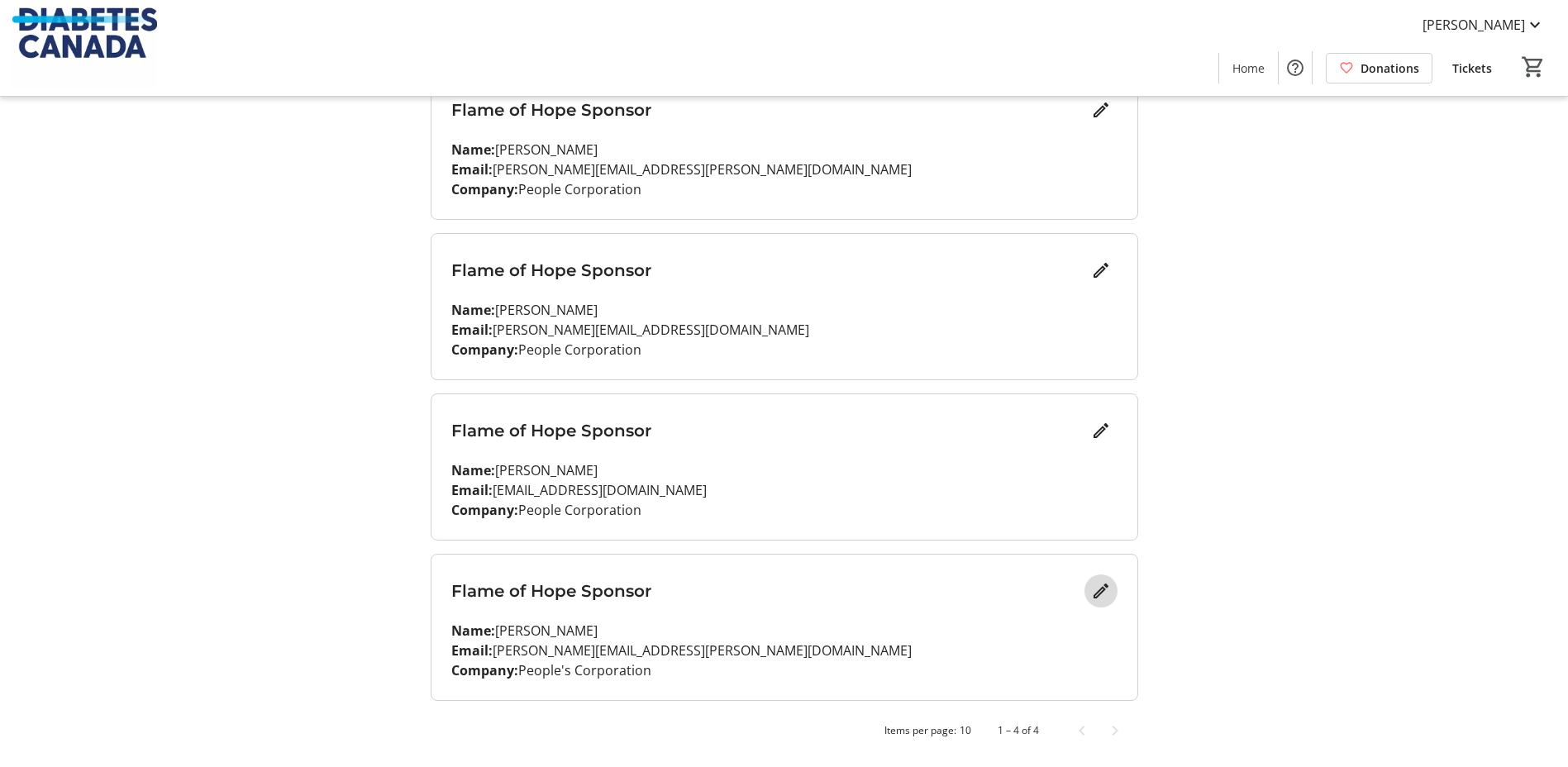 click 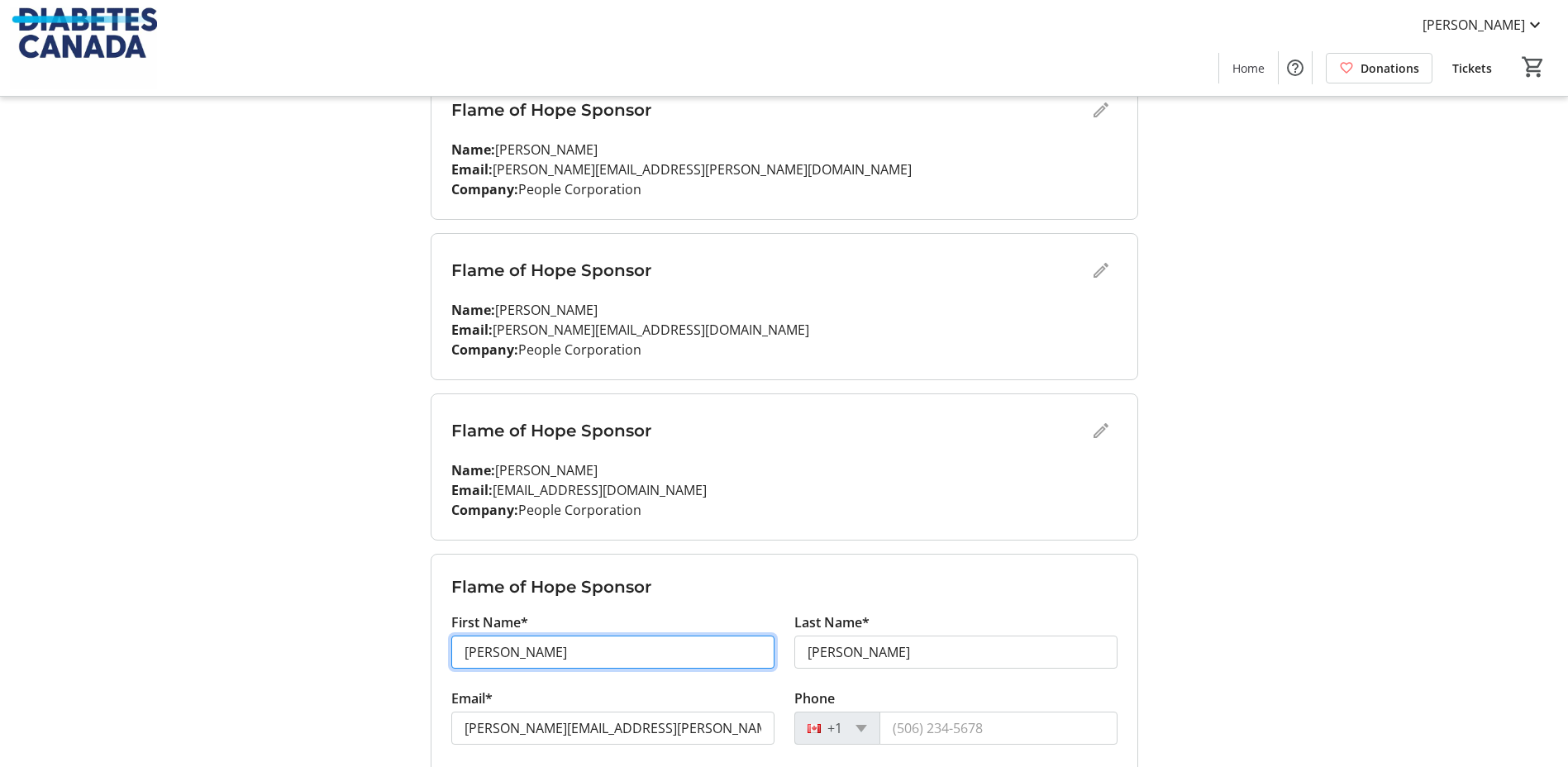 click on "[PERSON_NAME]" at bounding box center (612, 652) 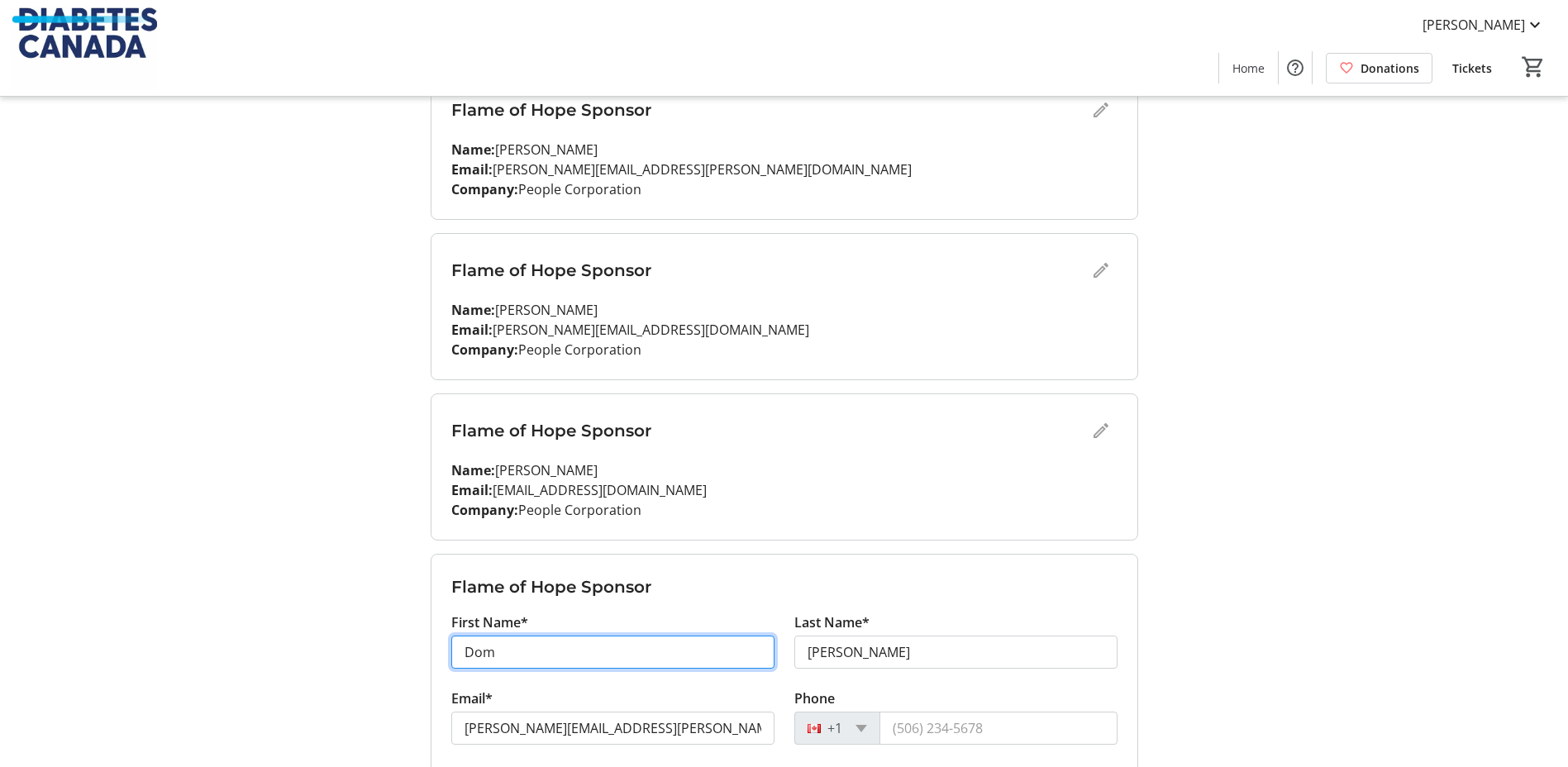 type on "Dom" 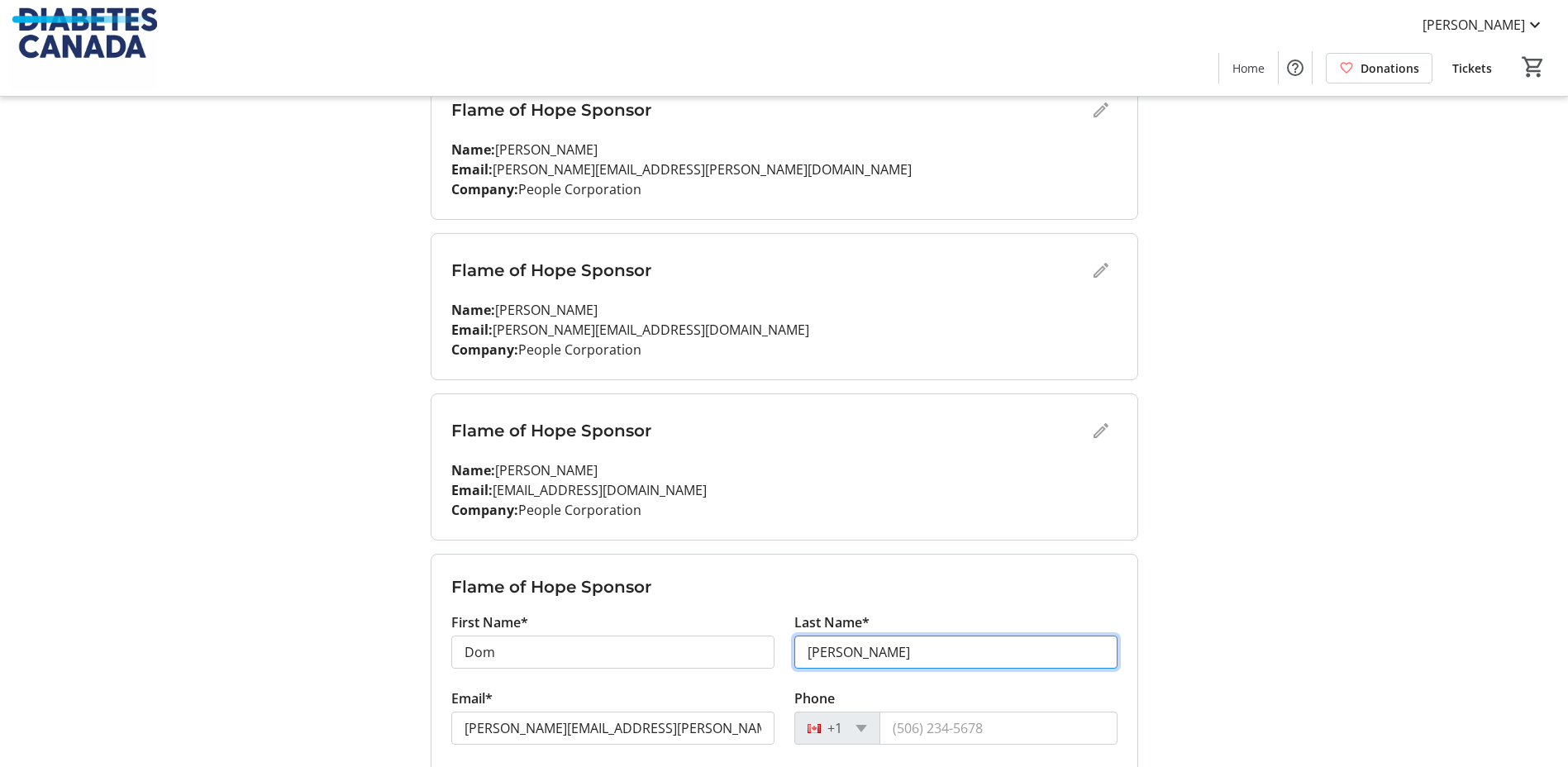 click on "[PERSON_NAME]" at bounding box center (956, 652) 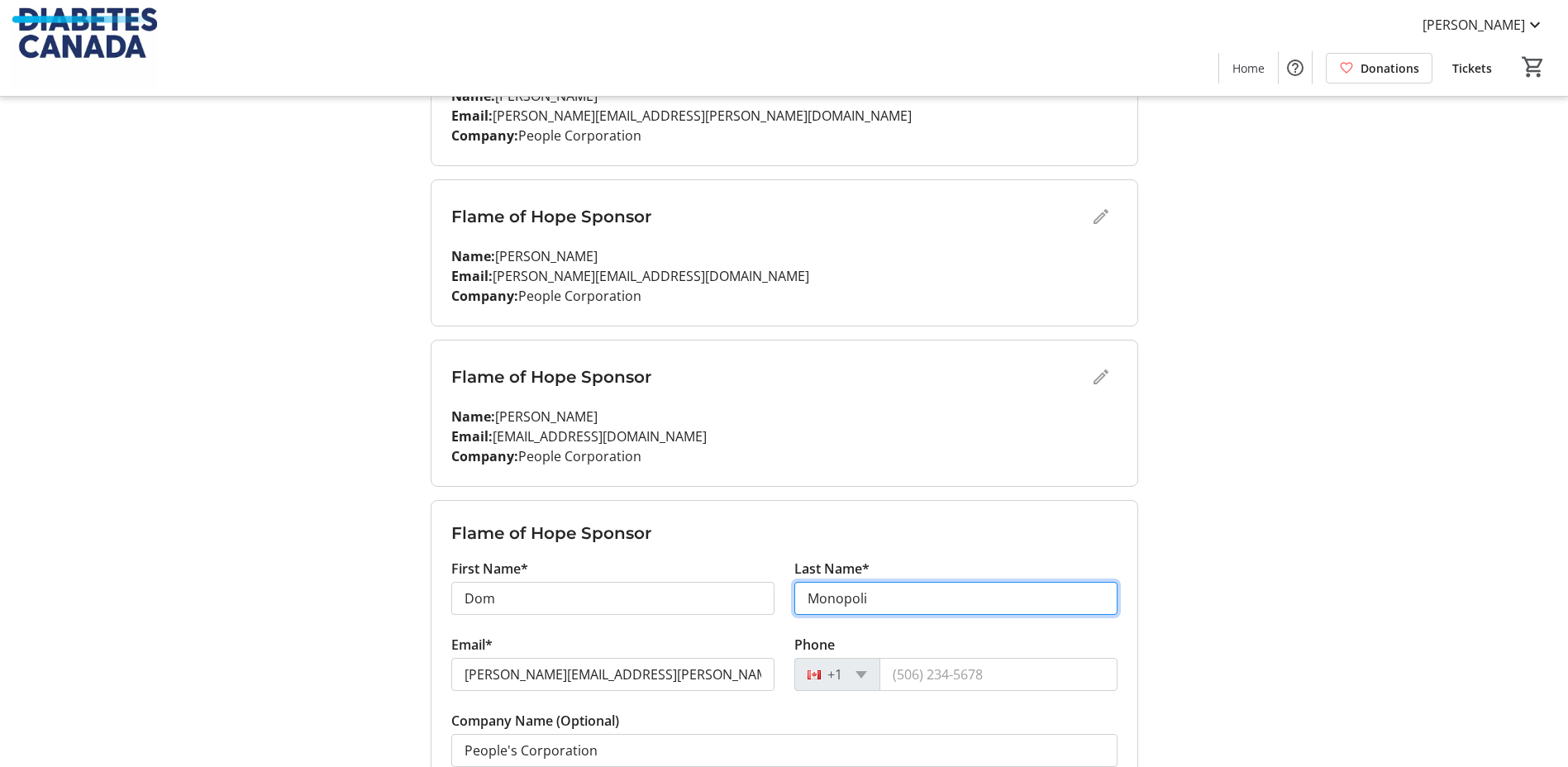 scroll, scrollTop: 330, scrollLeft: 0, axis: vertical 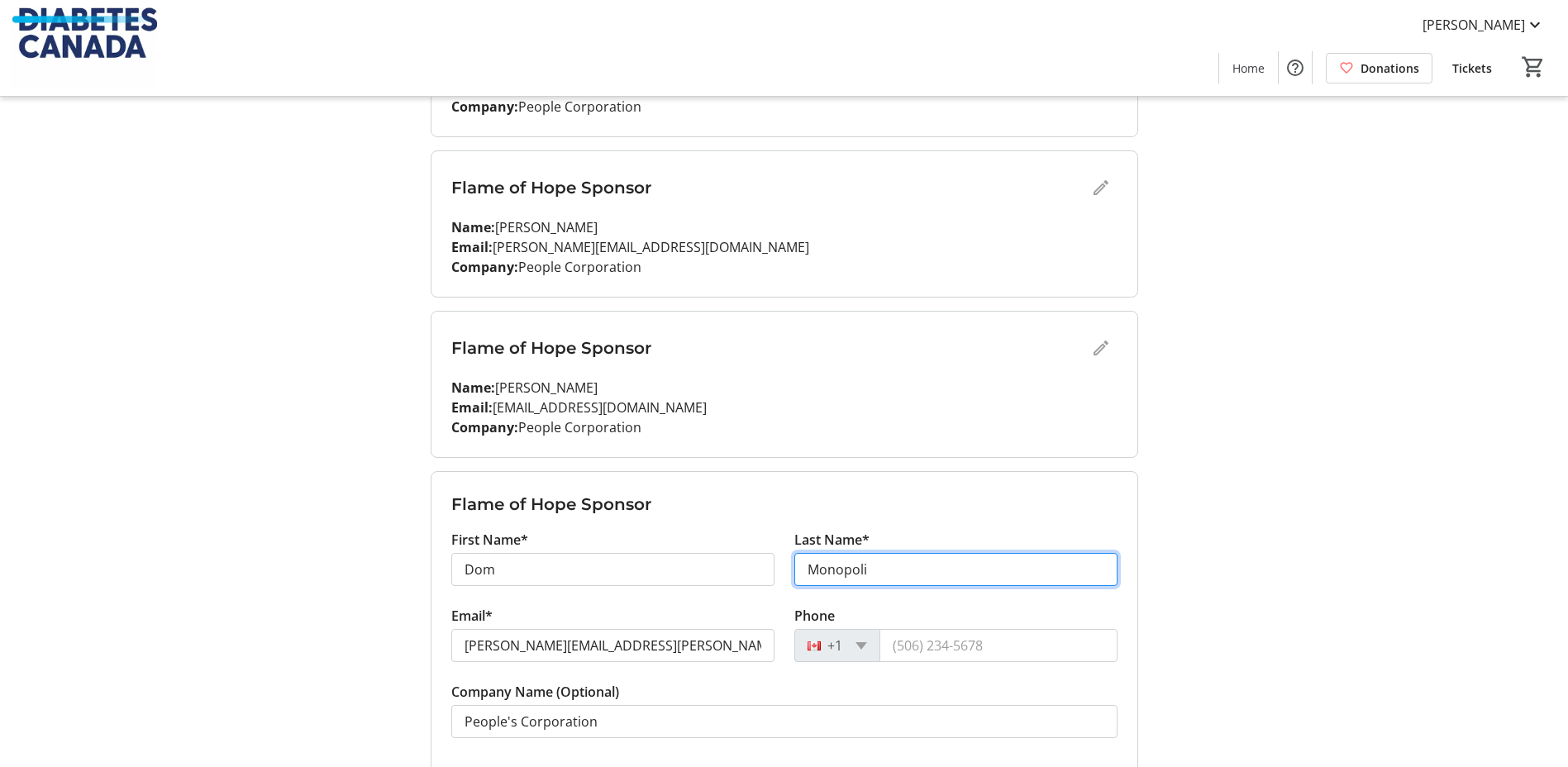 type on "Monopoli" 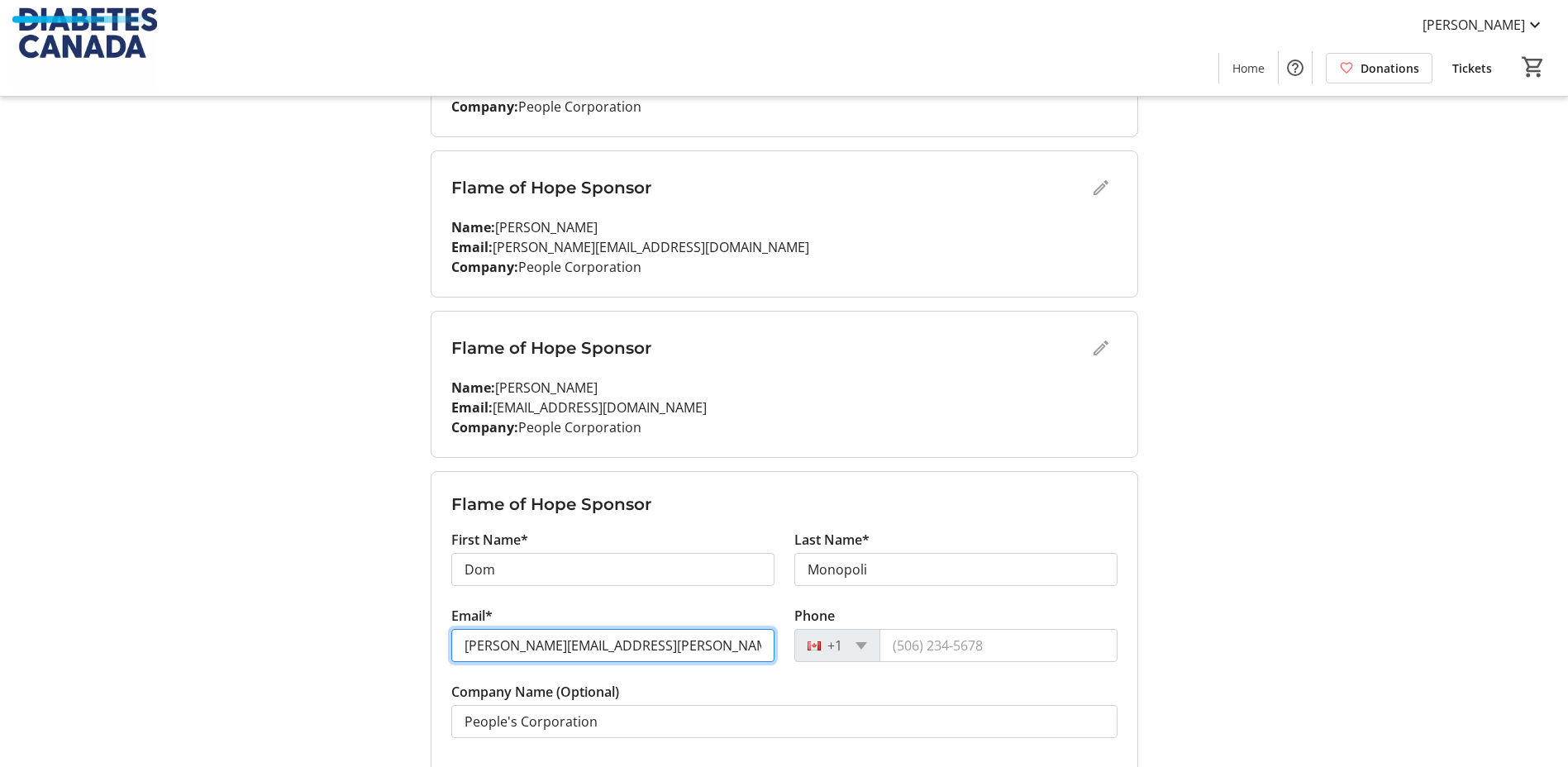 click on "[PERSON_NAME][EMAIL_ADDRESS][PERSON_NAME][DOMAIN_NAME]" at bounding box center [612, 646] 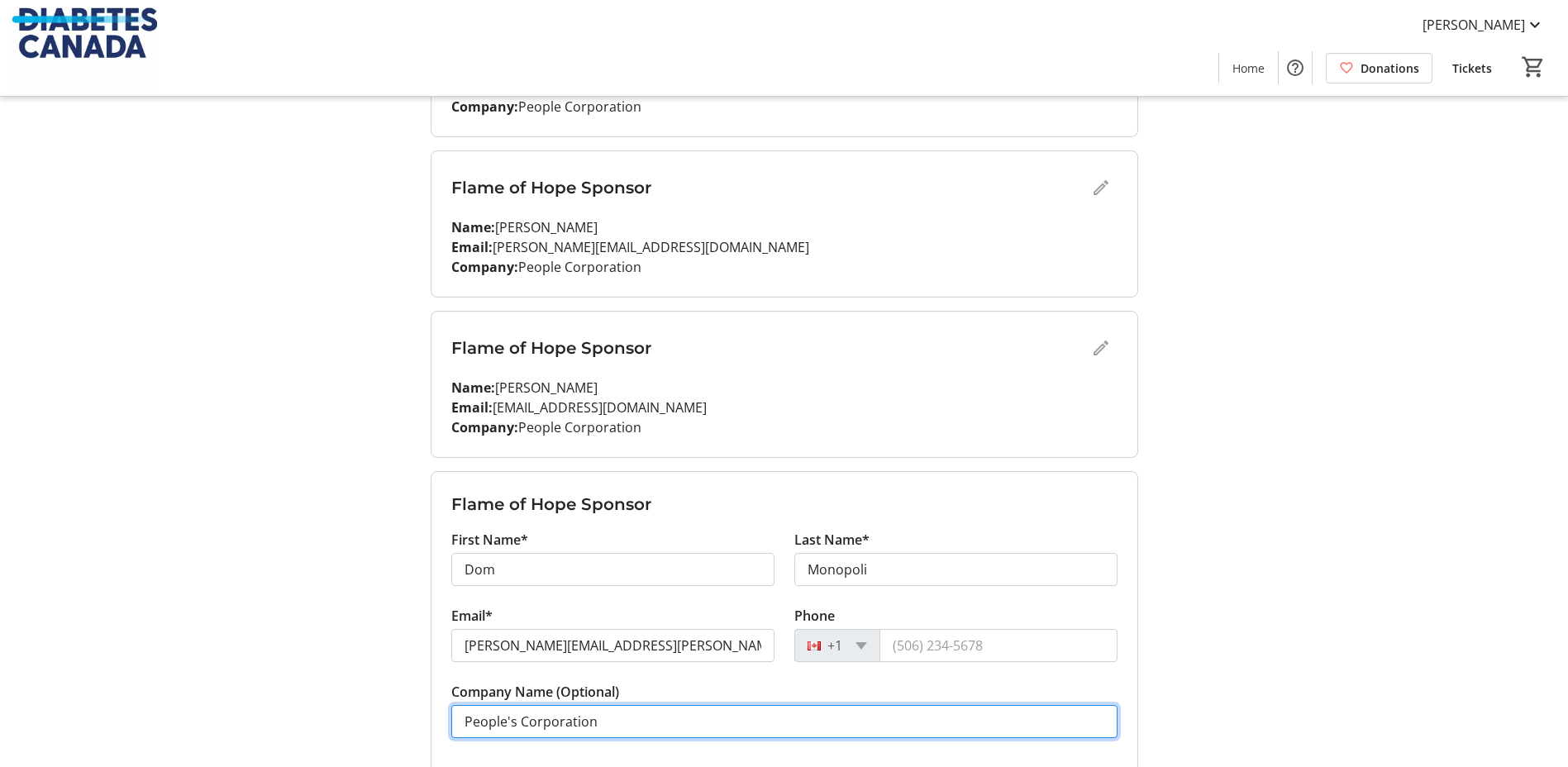 drag, startPoint x: 599, startPoint y: 725, endPoint x: 546, endPoint y: 727, distance: 53.03772 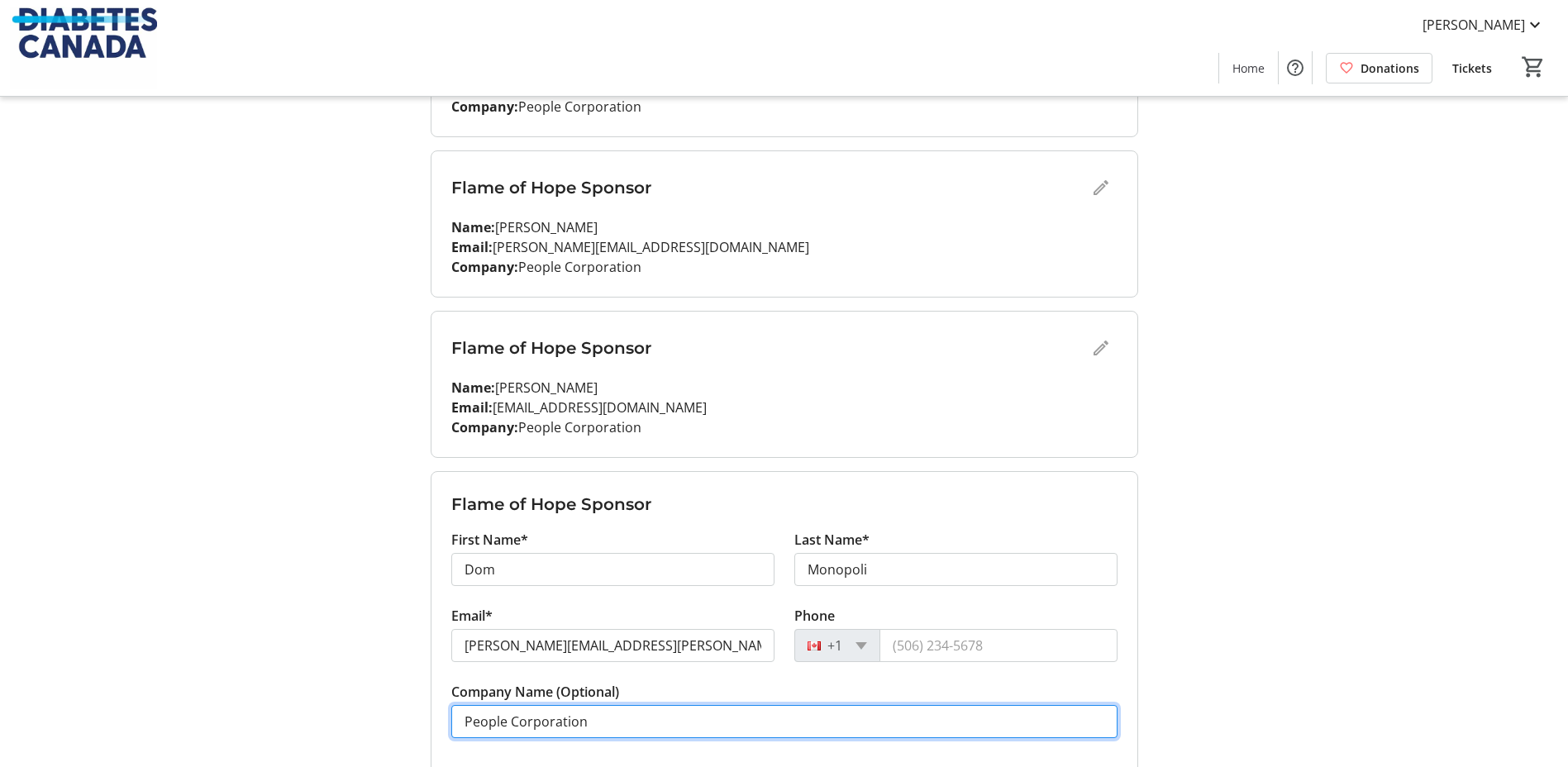 type on "People Corporation" 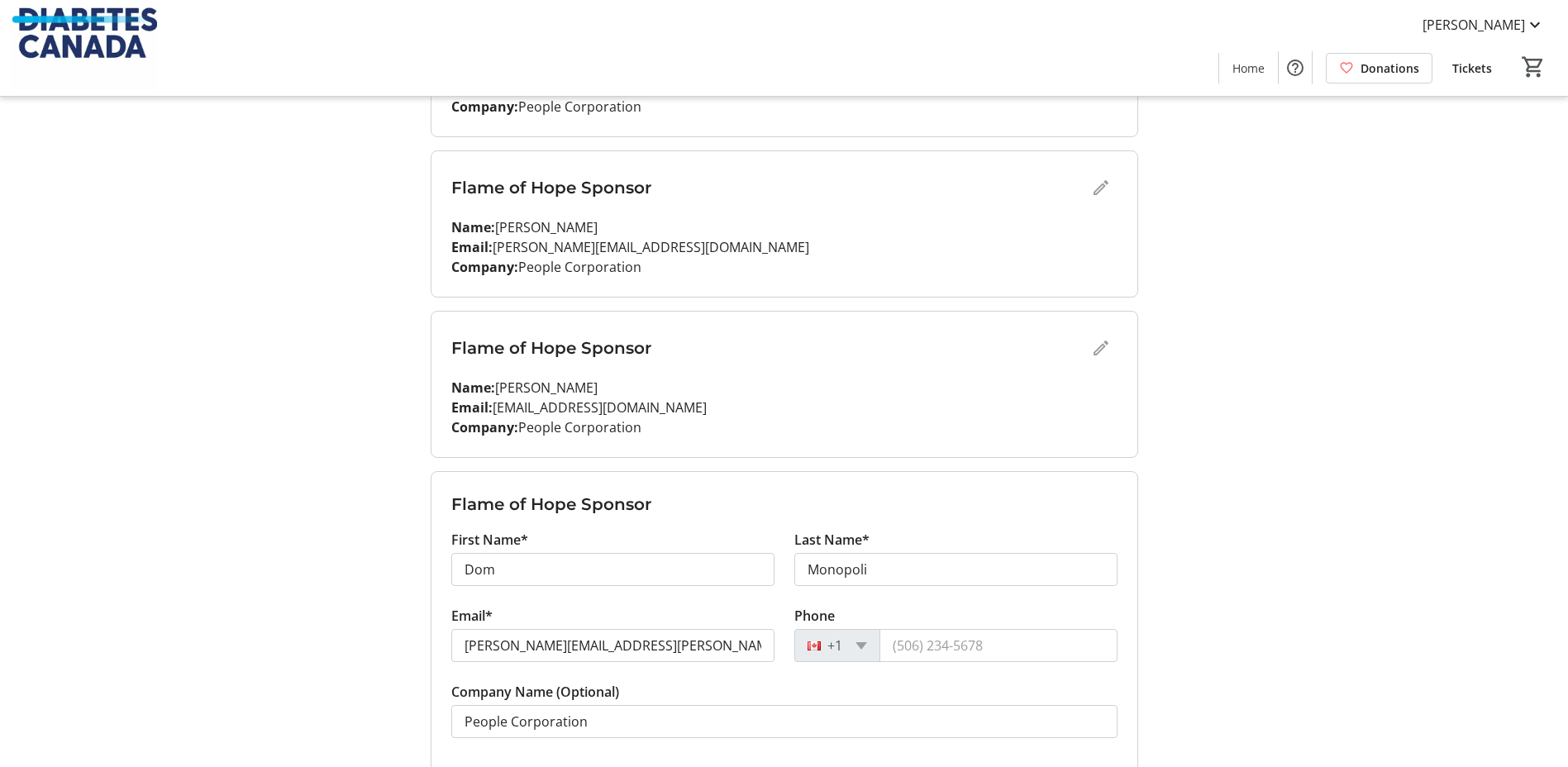 click on "My Event Tickets  Here you can enter guest details for each ticket. Purchased tickets are tickets you bought, while assigned tickets are tickets someone bought for you. Change the email on a ticket to assign it to a new guest. Only the purchaser can assign tickets.   Purchased Tickets  Assigned Tickets Flame of Hope Sponsor Name:   [PERSON_NAME] Email:   [PERSON_NAME][EMAIL_ADDRESS][PERSON_NAME][DOMAIN_NAME] Company:   People Corporation Flame of Hope Sponsor Name:   [PERSON_NAME] Email:   [PERSON_NAME][EMAIL_ADDRESS][DOMAIN_NAME] Company:   People Corporation Flame of Hope Sponsor Name:   [PERSON_NAME] Email:   [EMAIL_ADDRESS][DOMAIN_NAME] Company:   People Corporation Flame of Hope Sponsor First Name* [PERSON_NAME] Last Name* [PERSON_NAME] Email* [PERSON_NAME][EMAIL_ADDRESS][PERSON_NAME][DOMAIN_NAME] Phone +1 Company Name (Optional) People Corporation  Save   Items per page:  10  1 – 4 of 4" 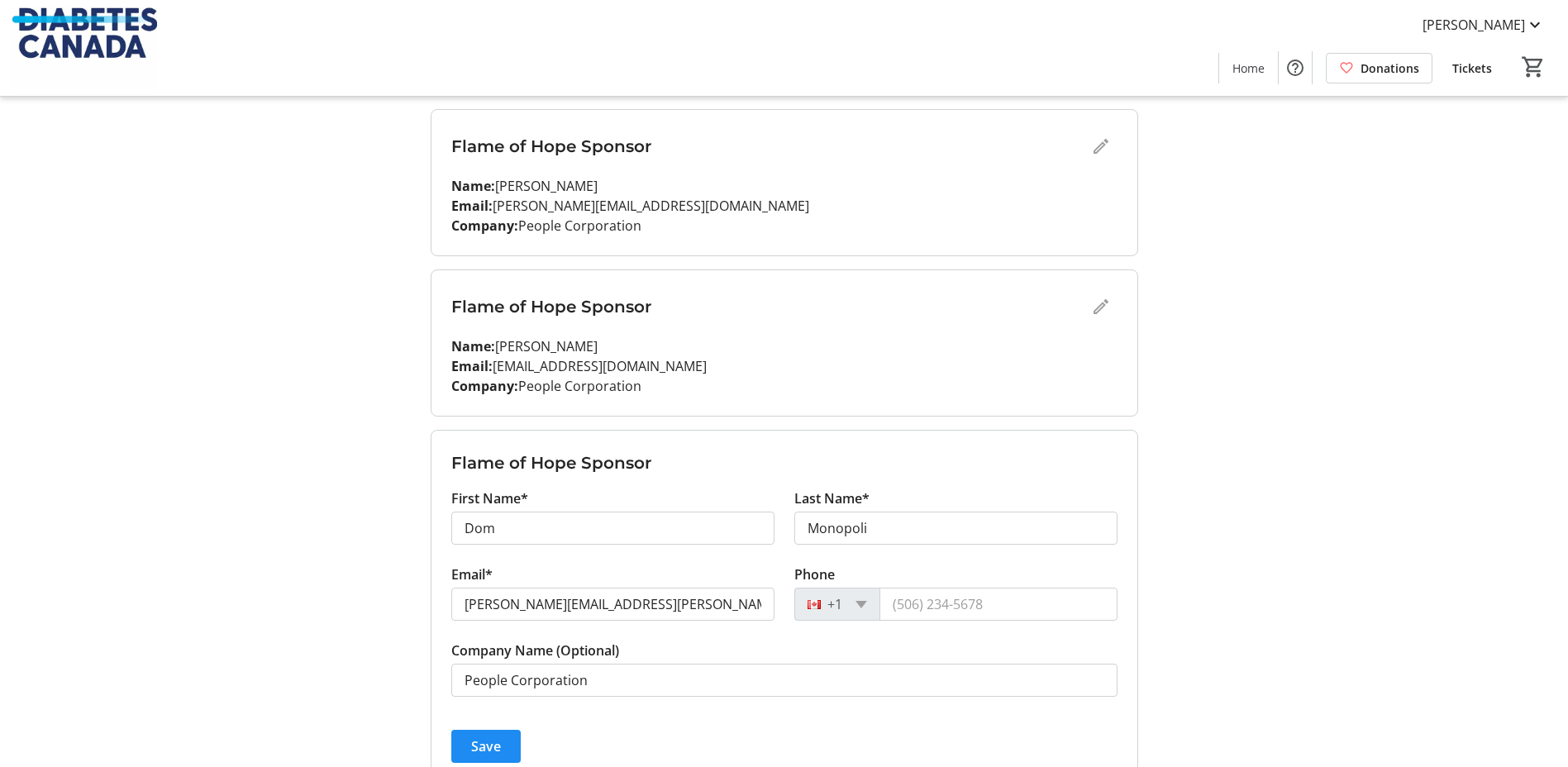 scroll, scrollTop: 454, scrollLeft: 0, axis: vertical 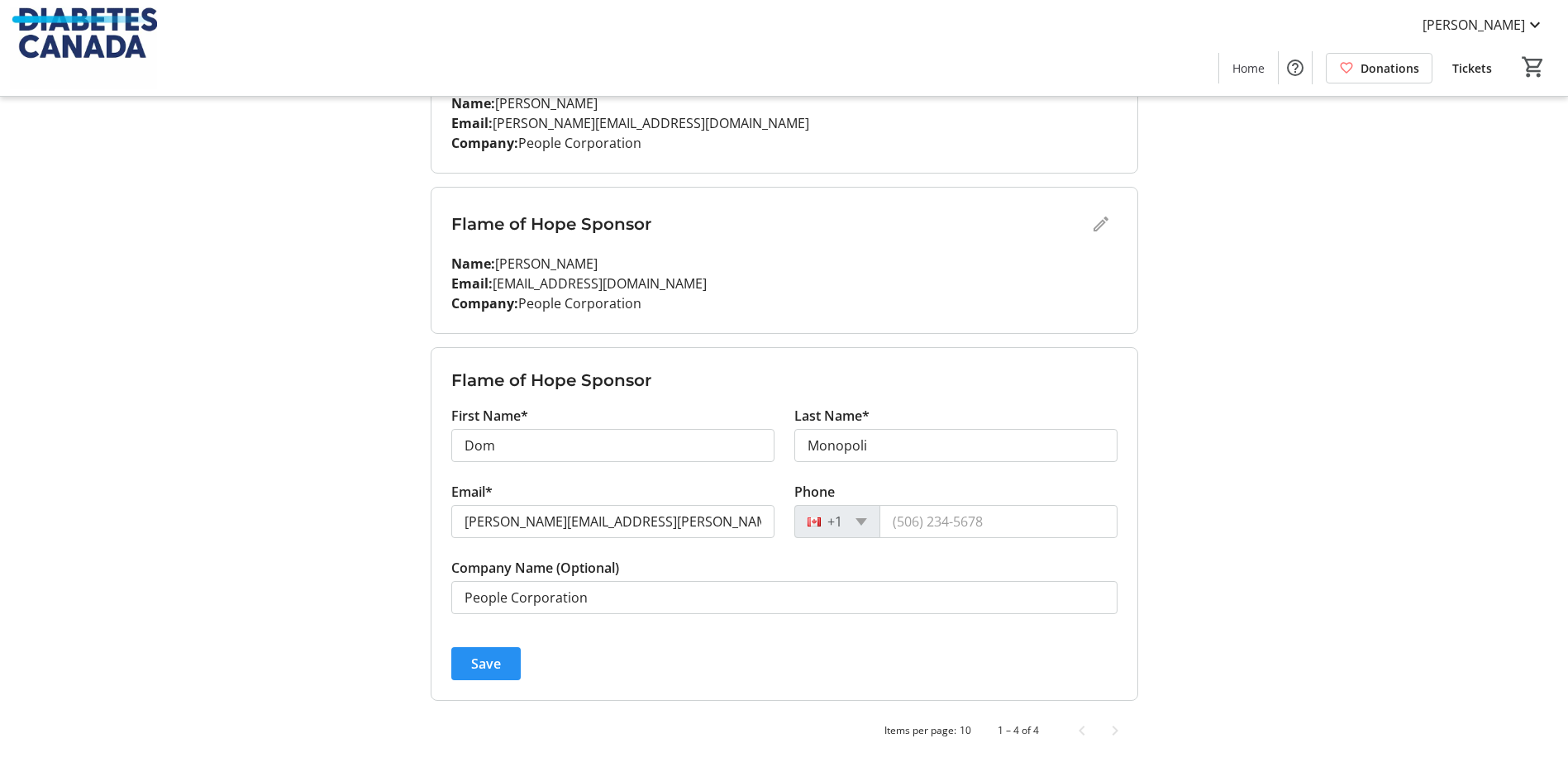 click 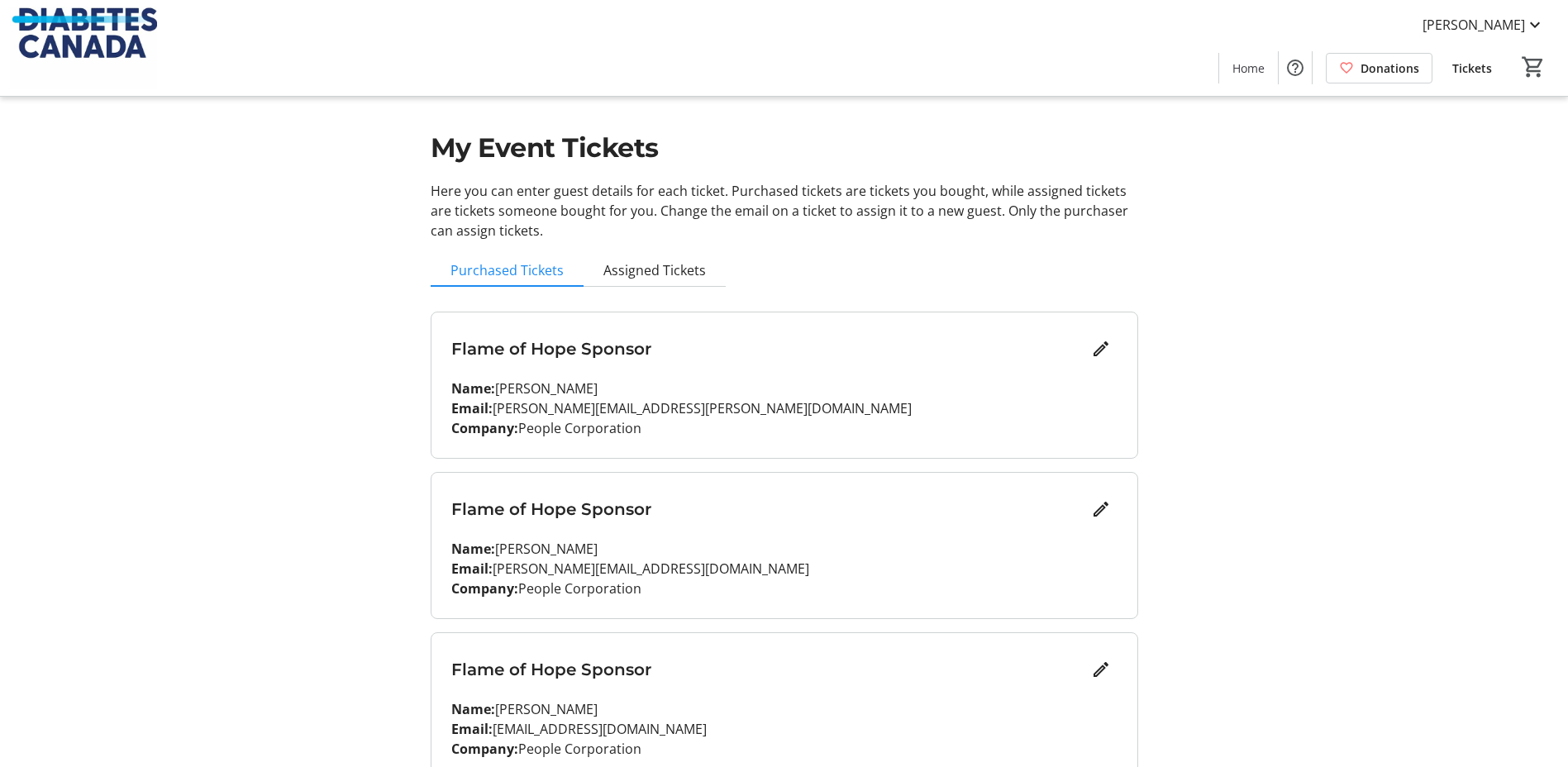 scroll, scrollTop: 0, scrollLeft: 0, axis: both 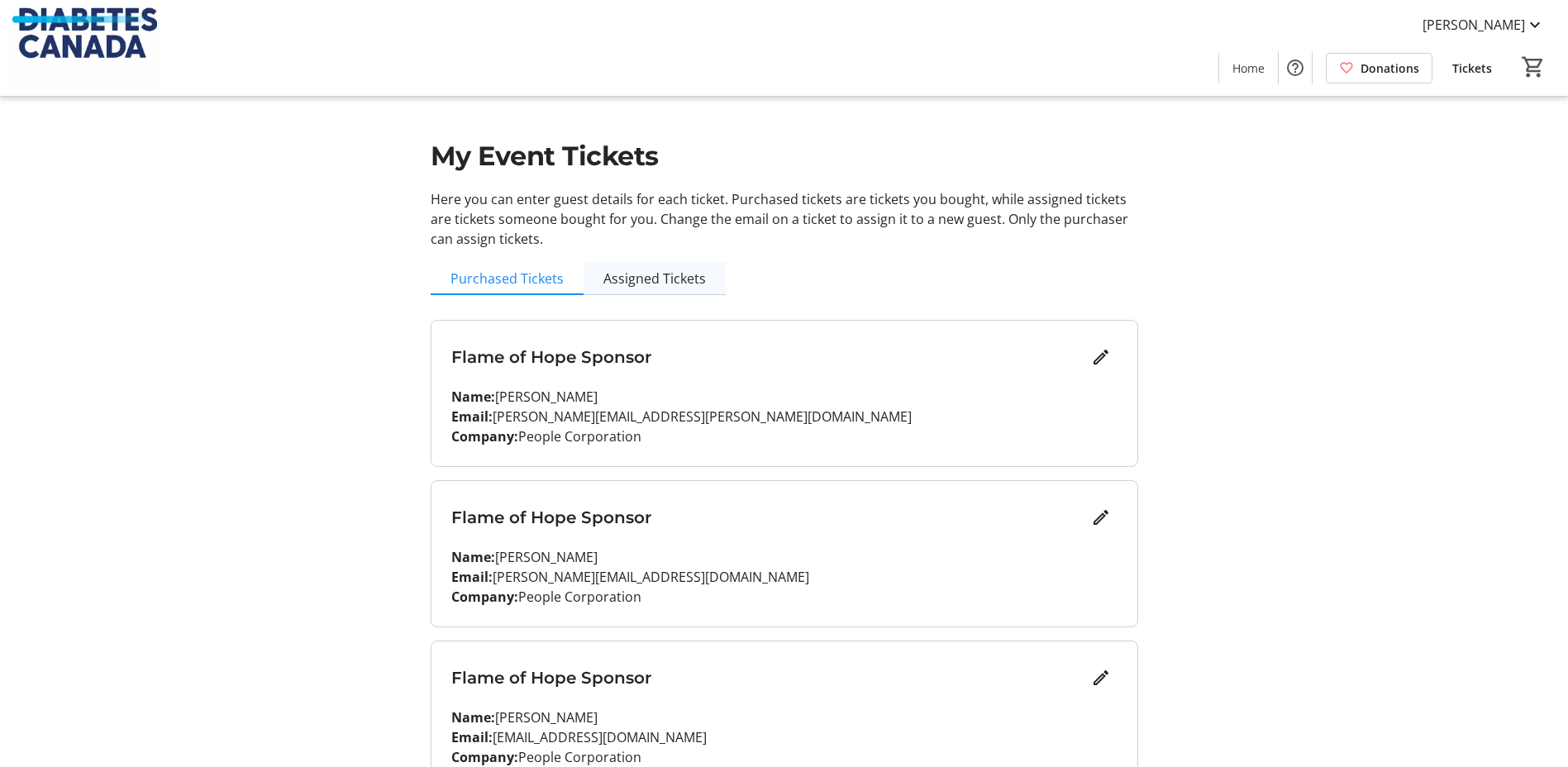 click on "Assigned Tickets" at bounding box center (655, 279) 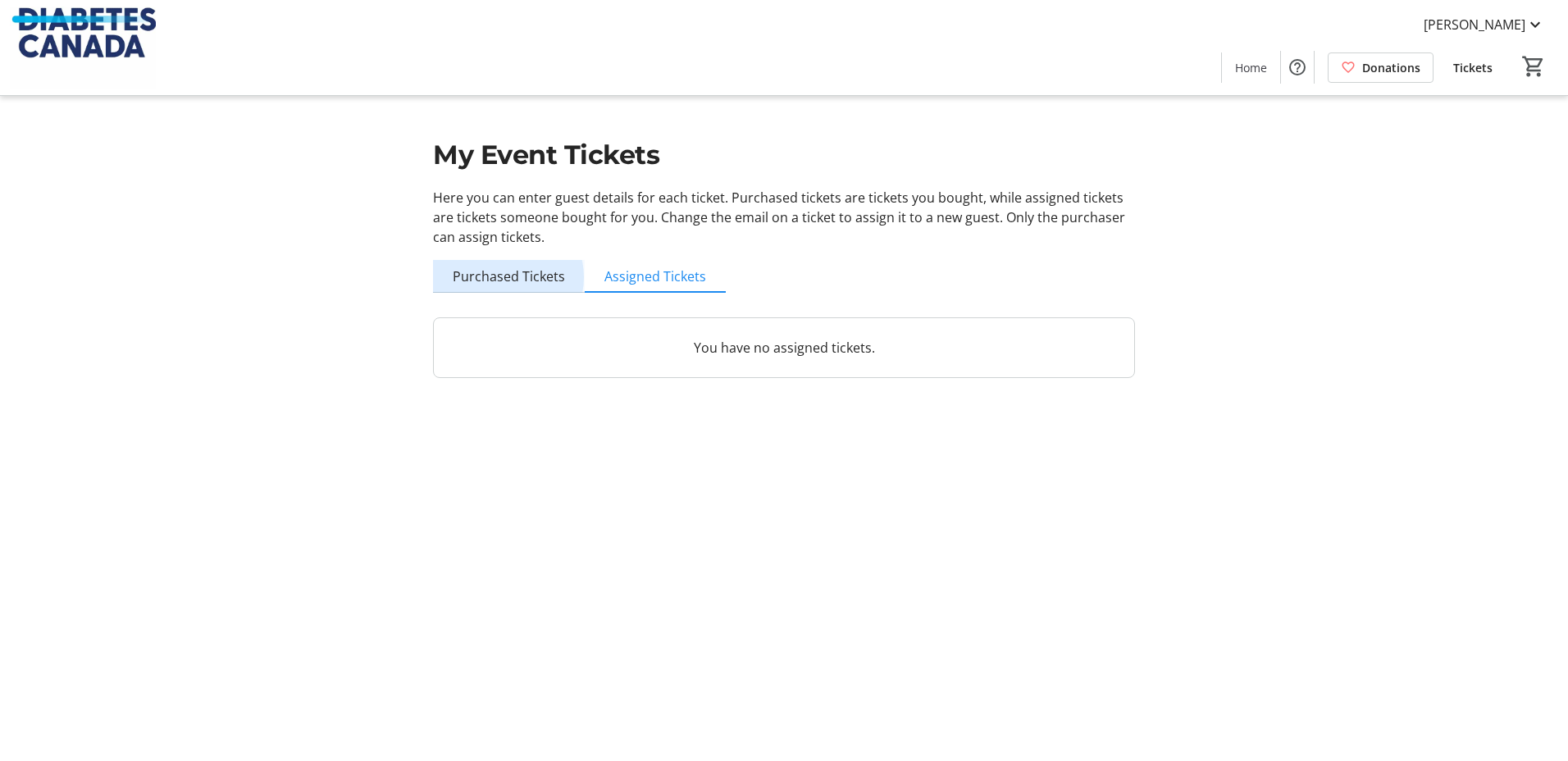 click on "Purchased Tickets" at bounding box center (508, 276) 